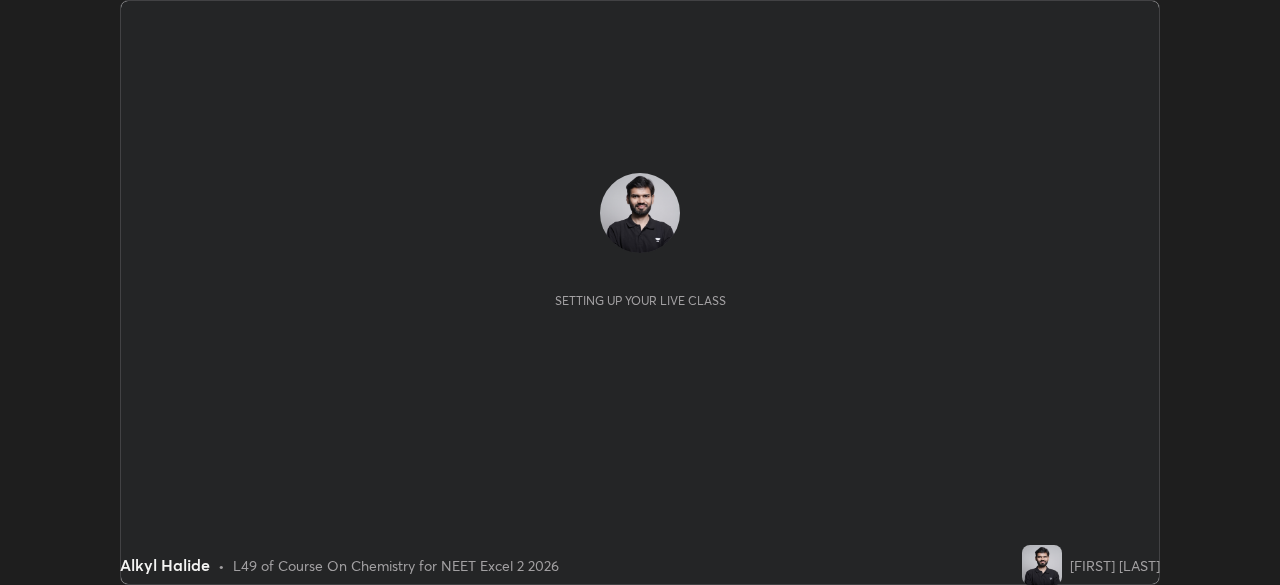 scroll, scrollTop: 0, scrollLeft: 0, axis: both 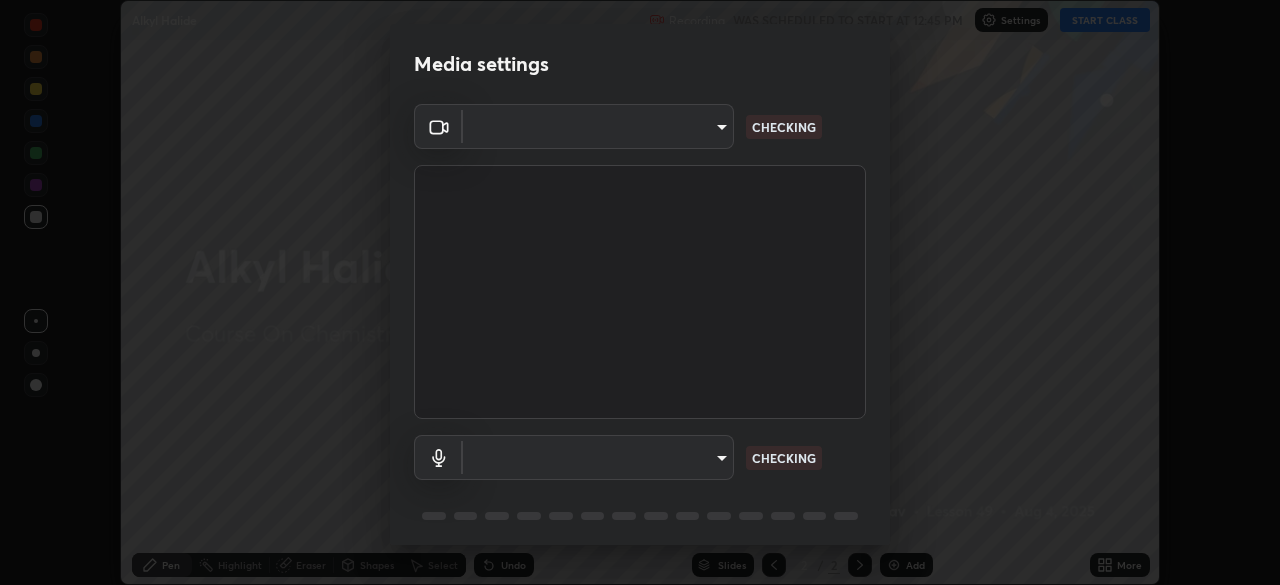 type on "02f9252223d8e1370837db888e7cd12e3eb86671d12c49afeeac8237547f353d" 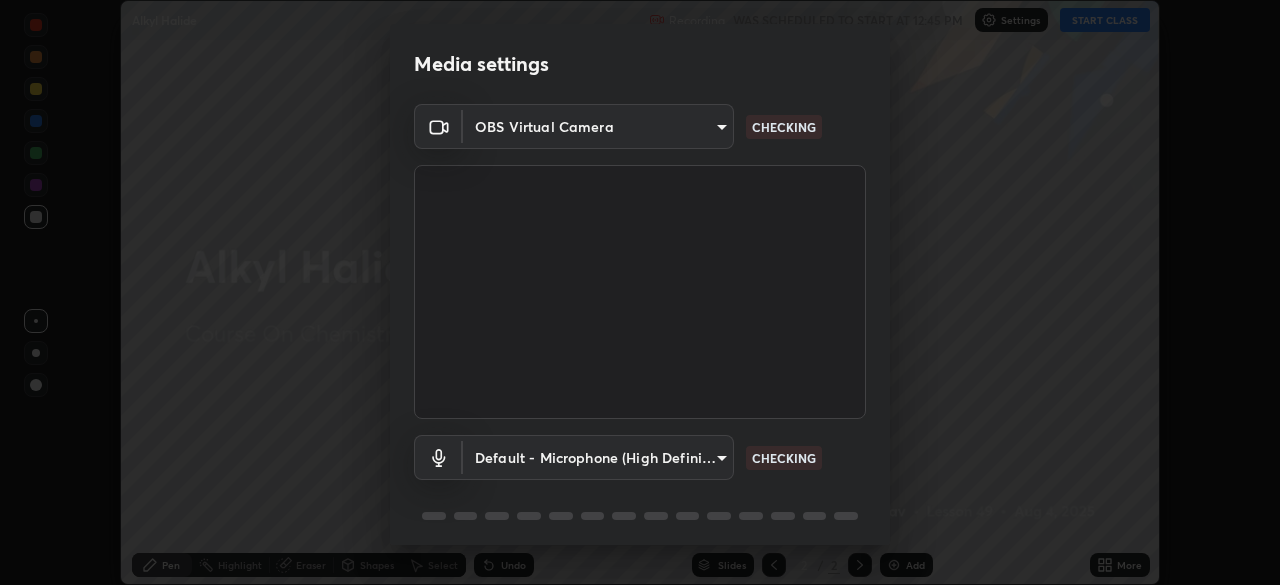 click on "Erase all Alkyl Halide Recording WAS SCHEDULED TO START AT  12:45 PM Settings START CLASS Setting up your live class Alkyl Halide • L49 of Course On Chemistry for NEET Excel 2 2026 [FIRST] [LAST] Pen Highlight Eraser Shapes Select Undo Slides 2 / 2 Add More No doubts shared Encourage your learners to ask a doubt for better clarity Report an issue Reason for reporting Buffering Chat not working Audio - Video sync issue Educator video quality low ​ Attach an image Report Media settings OBS Virtual Camera 02f9252223d8e1370837db888e7cd12e3eb86671d12c49afeeac8237547f353d CHECKING Default - Microphone (High Definition Audio Device) default CHECKING 1 / 5 Next" at bounding box center [640, 292] 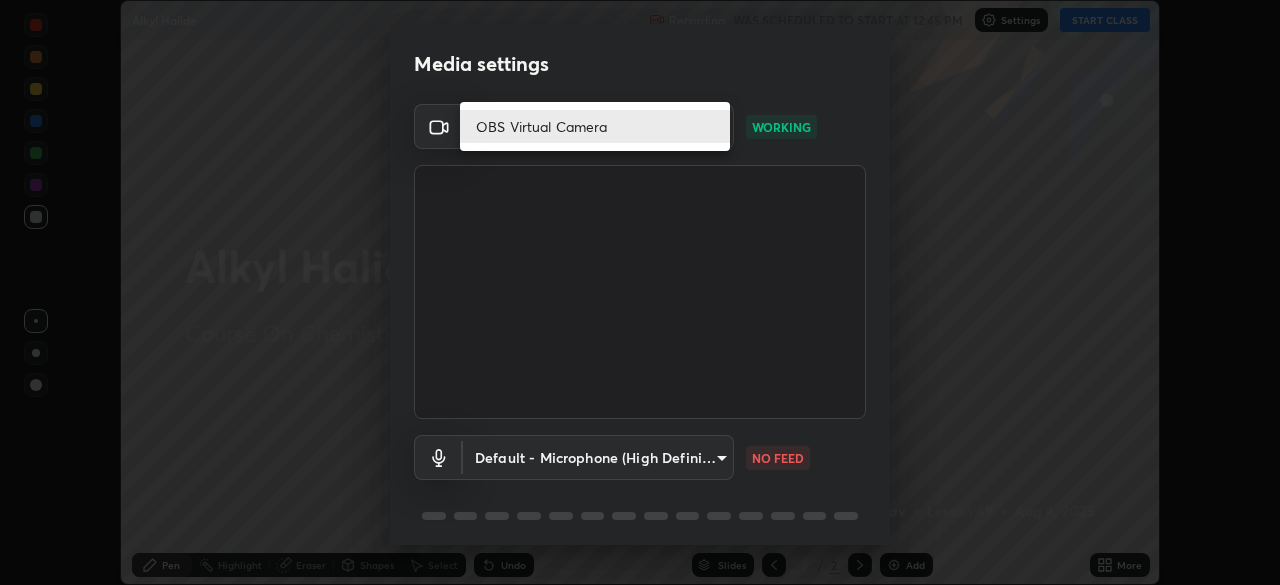 click at bounding box center (640, 292) 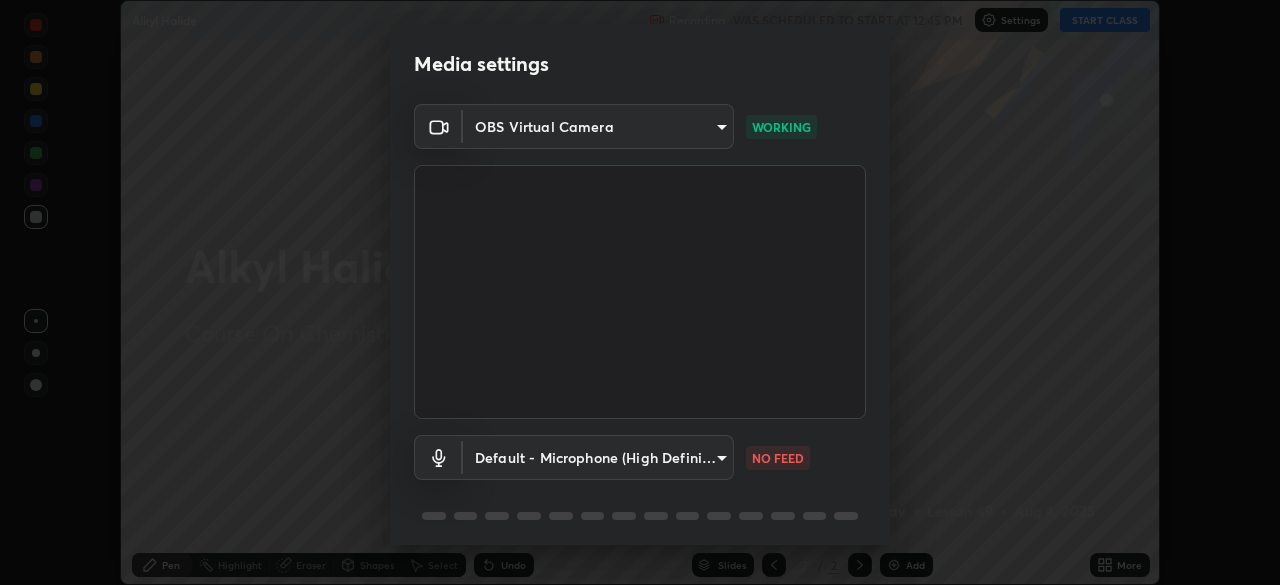 click on "Erase all Alkyl Halide Recording WAS SCHEDULED TO START AT  12:45 PM Settings START CLASS Setting up your live class Alkyl Halide • L49 of Course On Chemistry for NEET Excel 2 2026 [FIRST] [LAST] Pen Highlight Eraser Shapes Select Undo Slides 2 / 2 Add More No doubts shared Encourage your learners to ask a doubt for better clarity Report an issue Reason for reporting Buffering Chat not working Audio - Video sync issue Educator video quality low ​ Attach an image Report Media settings OBS Virtual Camera 02f9252223d8e1370837db888e7cd12e3eb86671d12c49afeeac8237547f353d WORKING Default - Microphone (High Definition Audio Device) default NO FEED 1 / 5 Next" at bounding box center [640, 292] 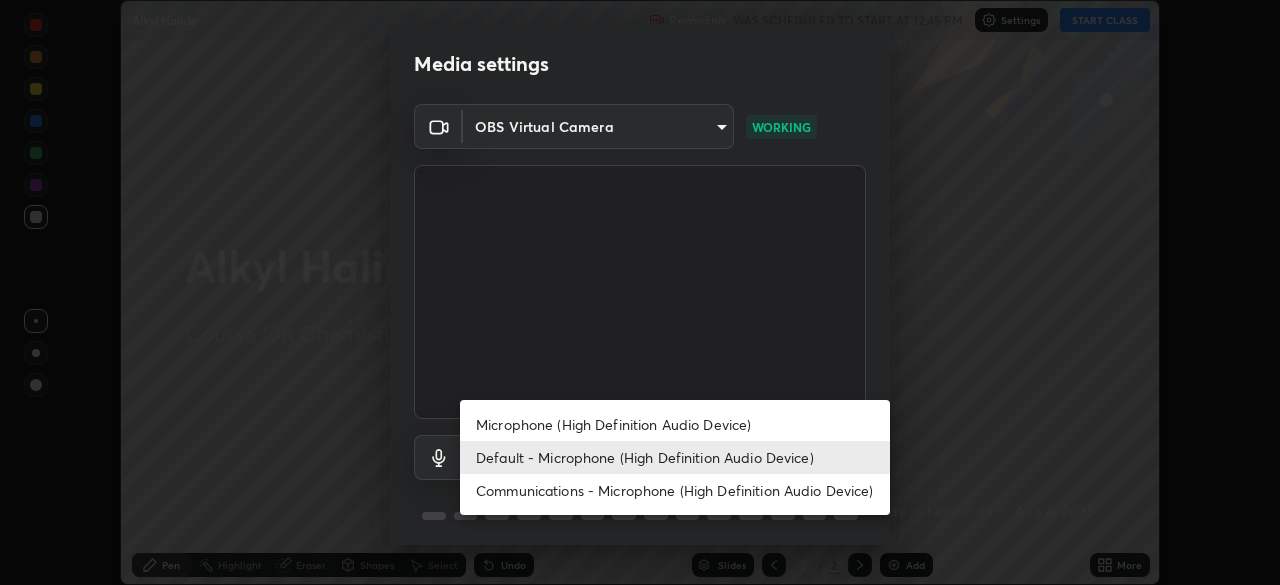 click on "Default - Microphone (High Definition Audio Device)" at bounding box center (675, 457) 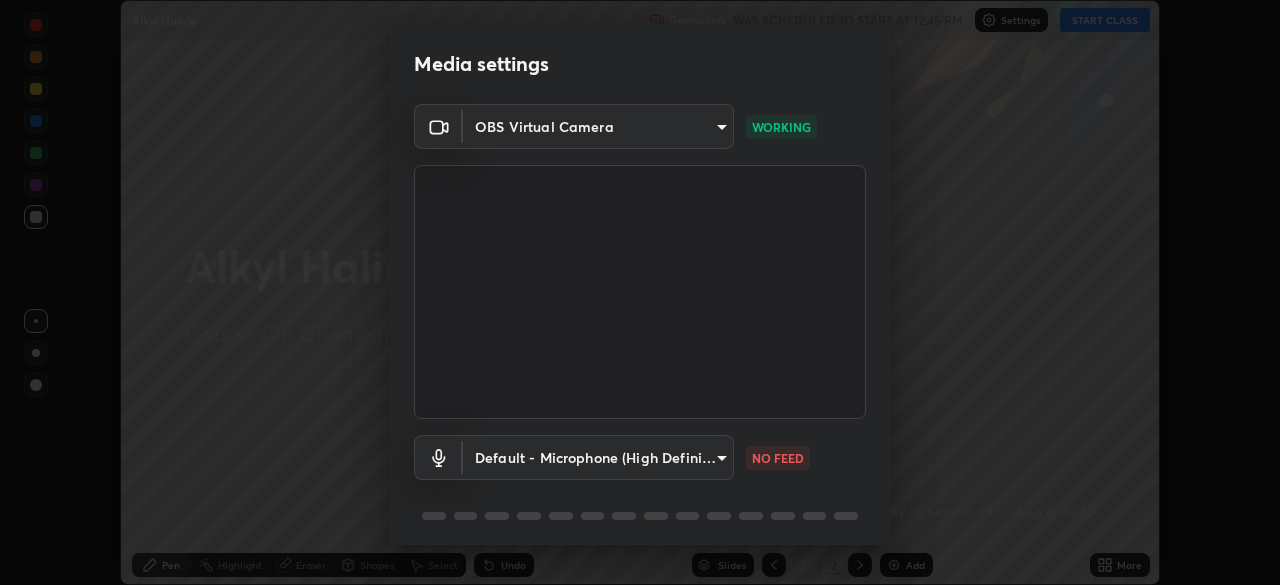 click on "Erase all Alkyl Halide Recording WAS SCHEDULED TO START AT  12:45 PM Settings START CLASS Setting up your live class Alkyl Halide • L49 of Course On Chemistry for NEET Excel 2 2026 [FIRST] [LAST] Pen Highlight Eraser Shapes Select Undo Slides 2 / 2 Add More No doubts shared Encourage your learners to ask a doubt for better clarity Report an issue Reason for reporting Buffering Chat not working Audio - Video sync issue Educator video quality low ​ Attach an image Report Media settings OBS Virtual Camera 02f9252223d8e1370837db888e7cd12e3eb86671d12c49afeeac8237547f353d WORKING Default - Microphone (High Definition Audio Device) default NO FEED 1 / 5 Next" at bounding box center (640, 292) 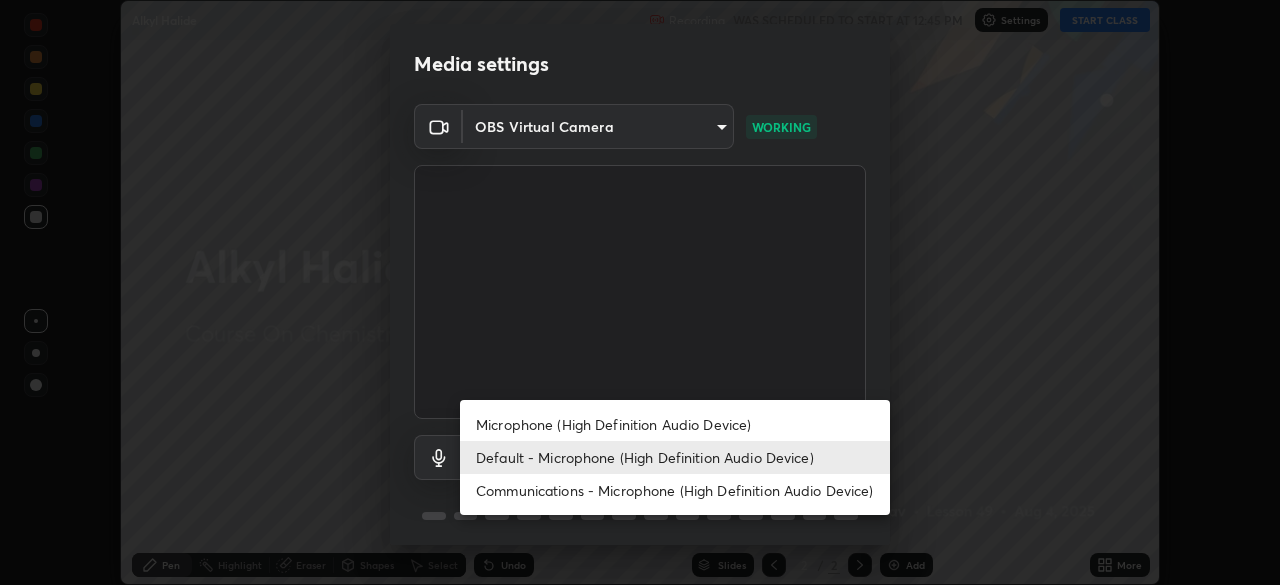 click on "Microphone (High Definition Audio Device)" at bounding box center [675, 424] 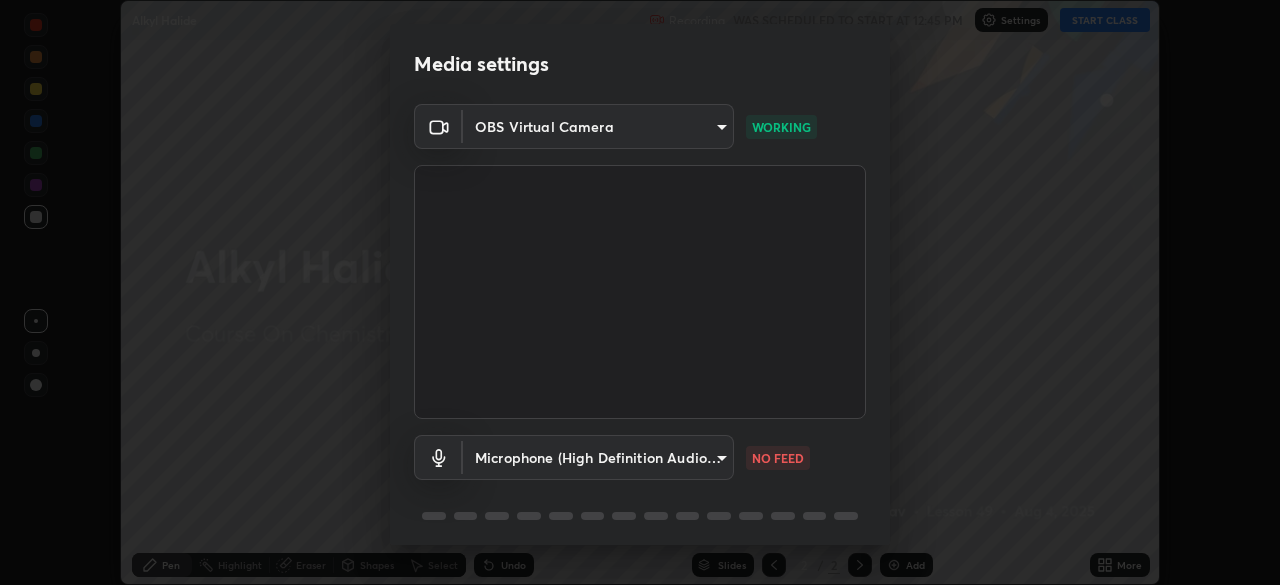 click on "Erase all Alkyl Halide Recording WAS SCHEDULED TO START AT  12:45 PM Settings START CLASS Setting up your live class Alkyl Halide • L49 of Course On Chemistry for NEET Excel 2 2026 [FIRST] [LAST] Pen Highlight Eraser Shapes Select Undo Slides 2 / 2 Add More No doubts shared Encourage your learners to ask a doubt for better clarity Report an issue Reason for reporting Buffering Chat not working Audio - Video sync issue Educator video quality low ​ Attach an image Report Media settings OBS Virtual Camera 02f9252223d8e1370837db888e7cd12e3eb86671d12c49afeeac8237547f353d WORKING Microphone (High Definition Audio Device) b7d3579f66047df61583dbdf7d2fa5652bdd248849e94e587e6d43911f610bd7 NO FEED 1 / 5 Next Microphone (High Definition Audio Device) Default - Microphone (High Definition Audio Device) Communications - Microphone (High Definition Audio Device)" at bounding box center [640, 292] 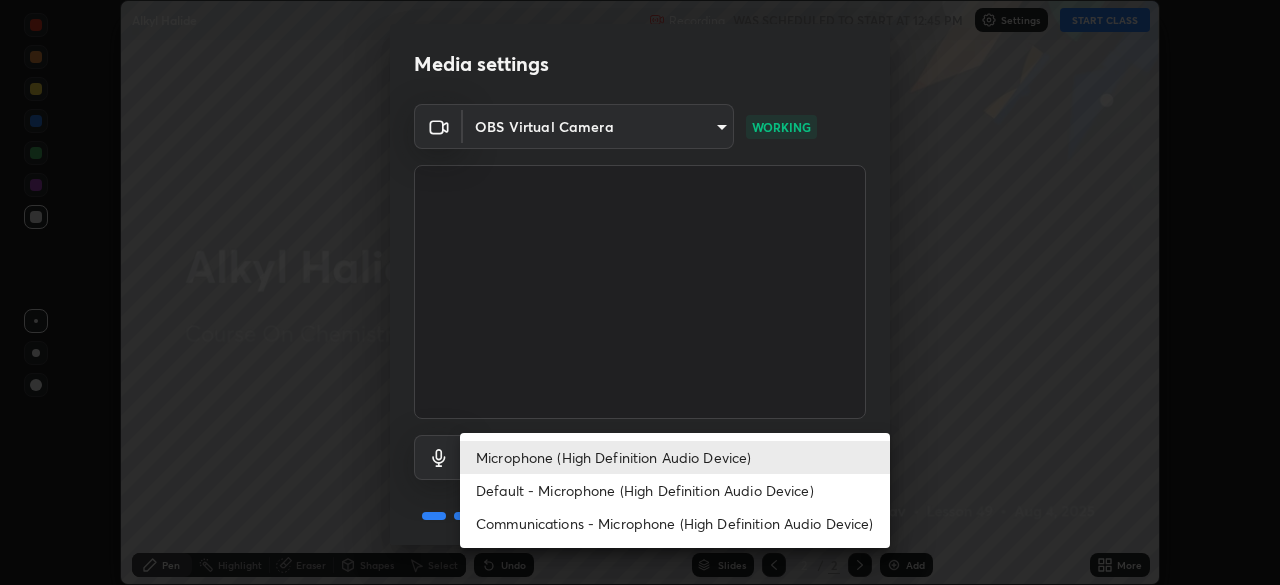 click on "Default - Microphone (High Definition Audio Device)" at bounding box center [675, 490] 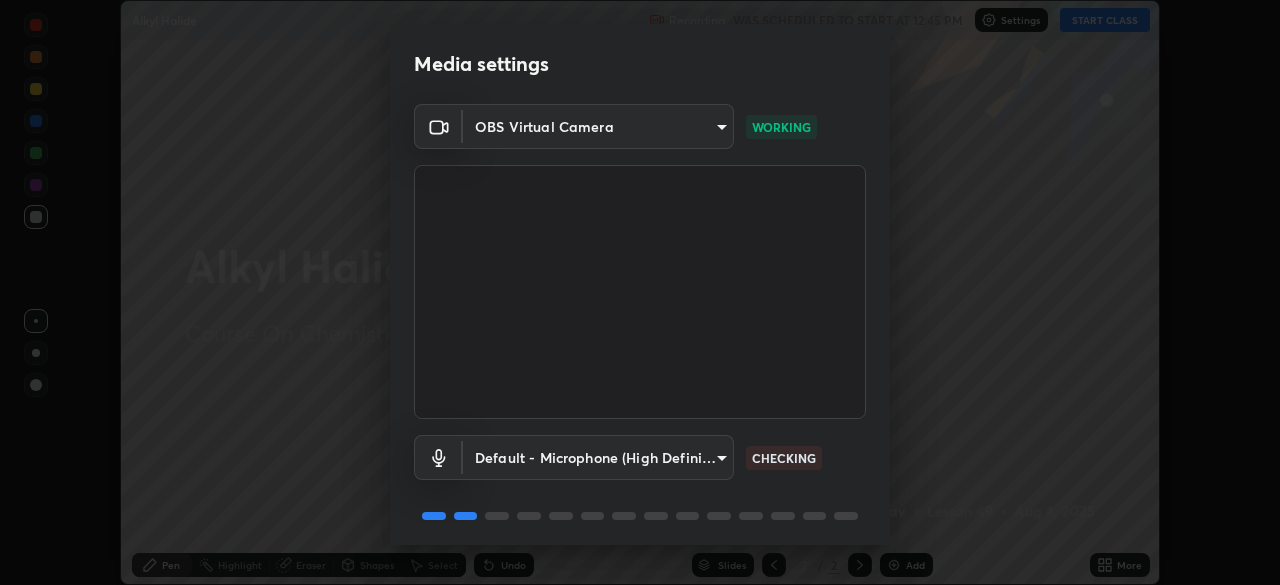 scroll, scrollTop: 71, scrollLeft: 0, axis: vertical 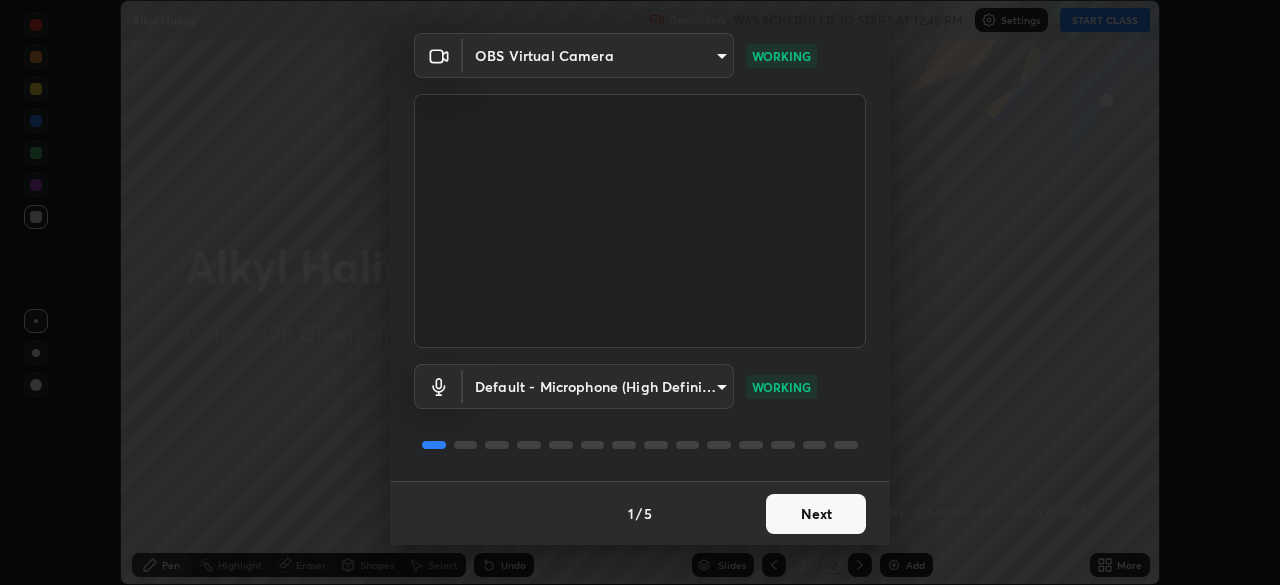 click on "Next" at bounding box center (816, 514) 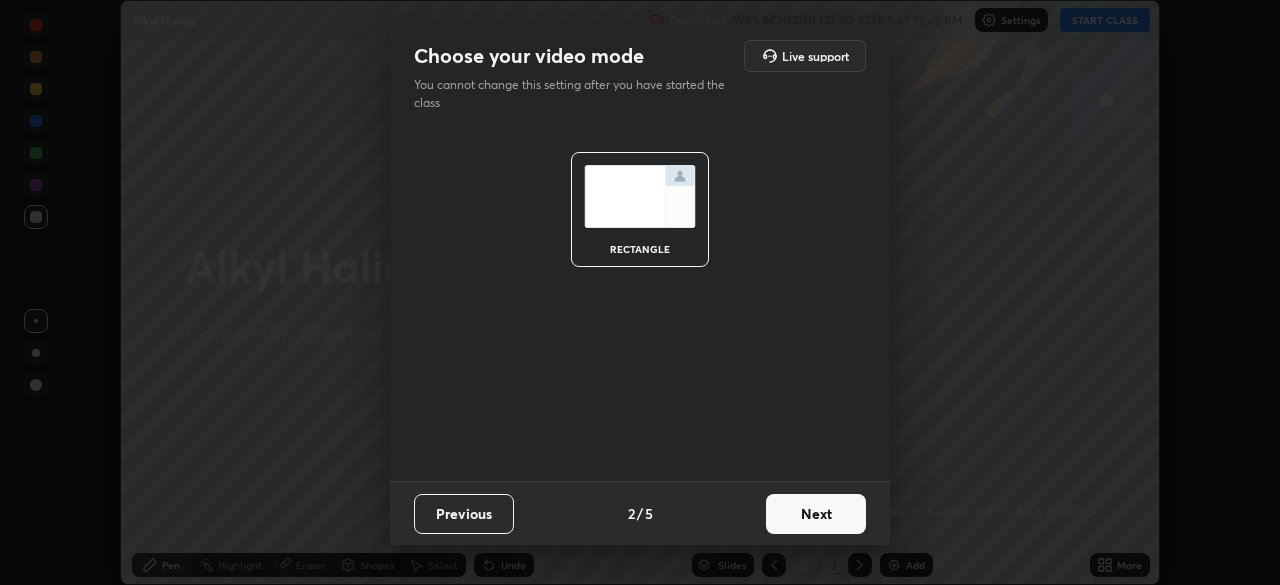 scroll, scrollTop: 0, scrollLeft: 0, axis: both 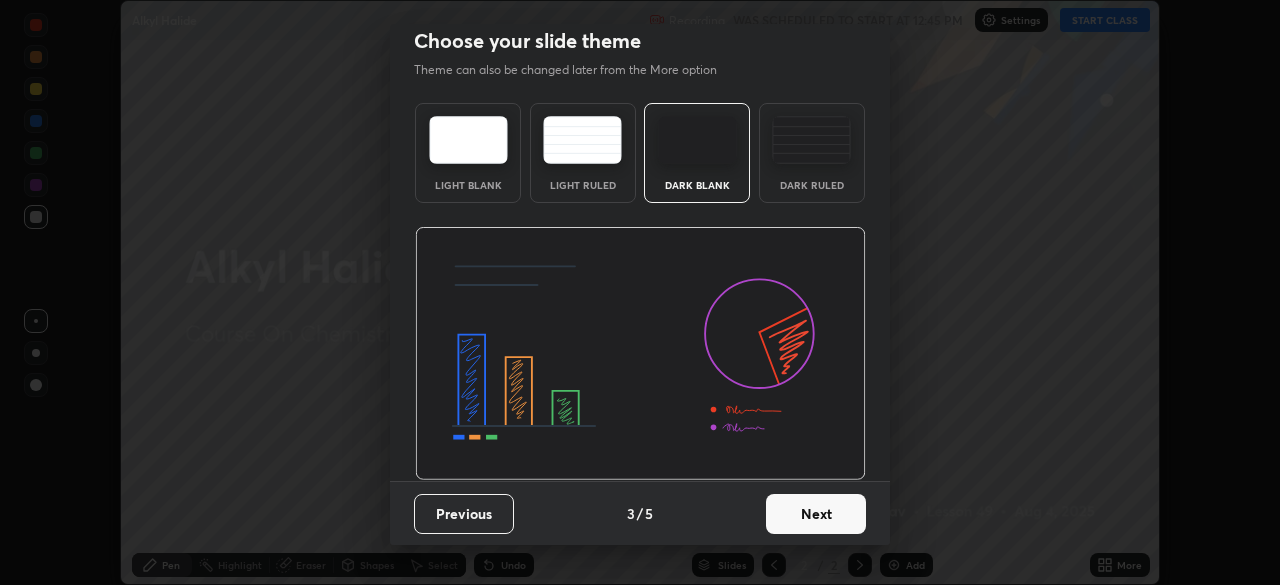 click on "Next" at bounding box center (816, 514) 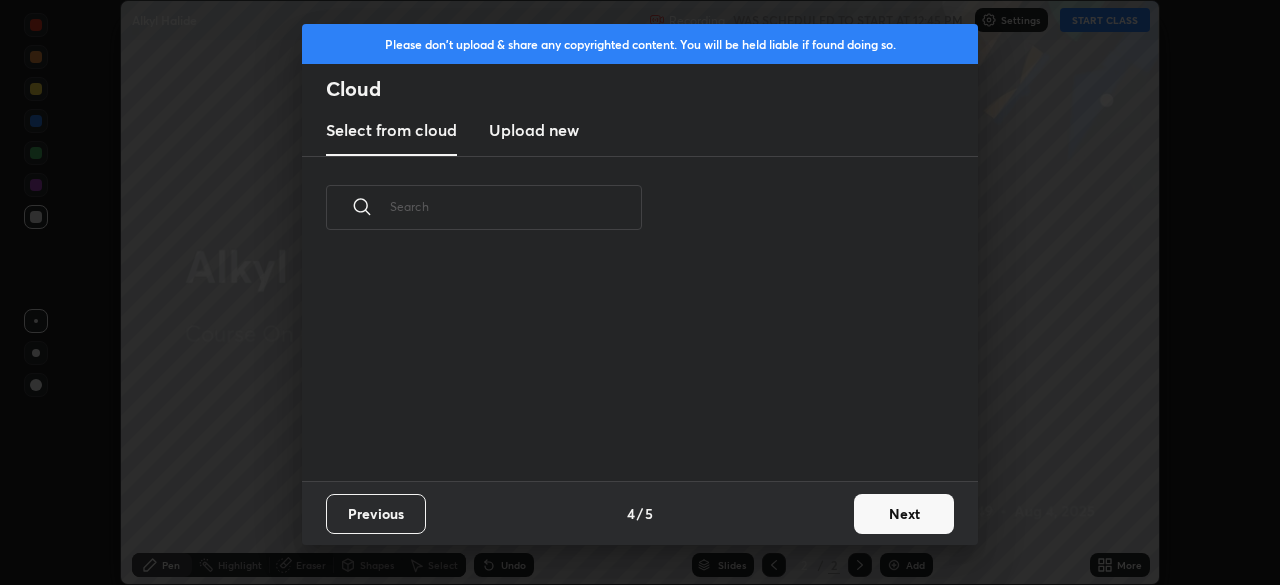 scroll, scrollTop: 0, scrollLeft: 0, axis: both 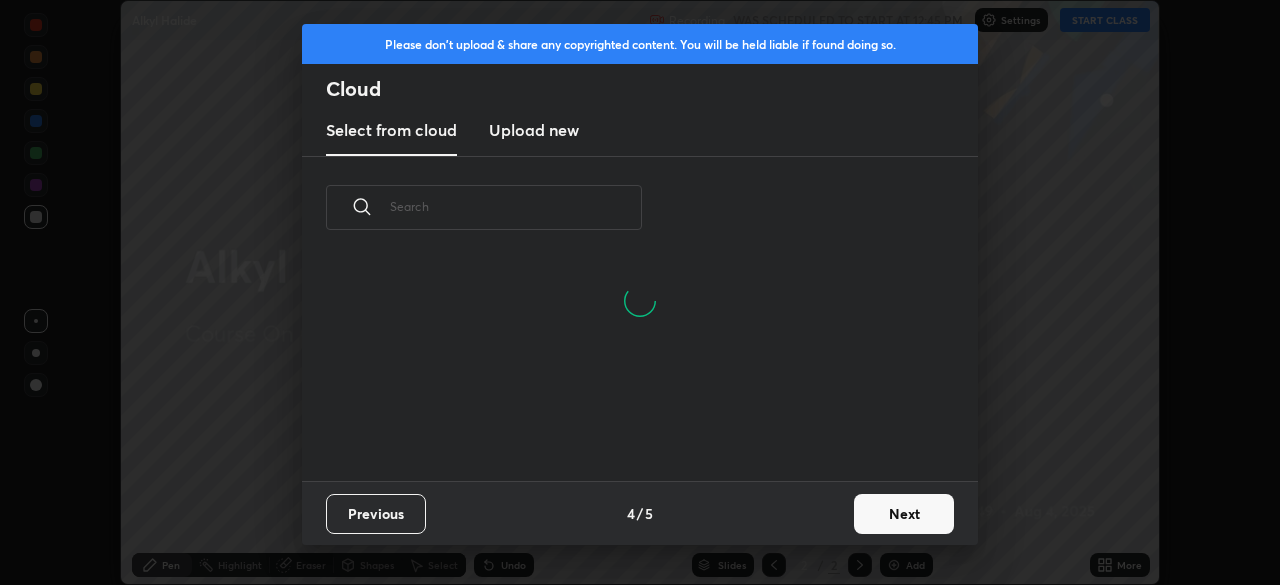 click on "Next" at bounding box center [904, 514] 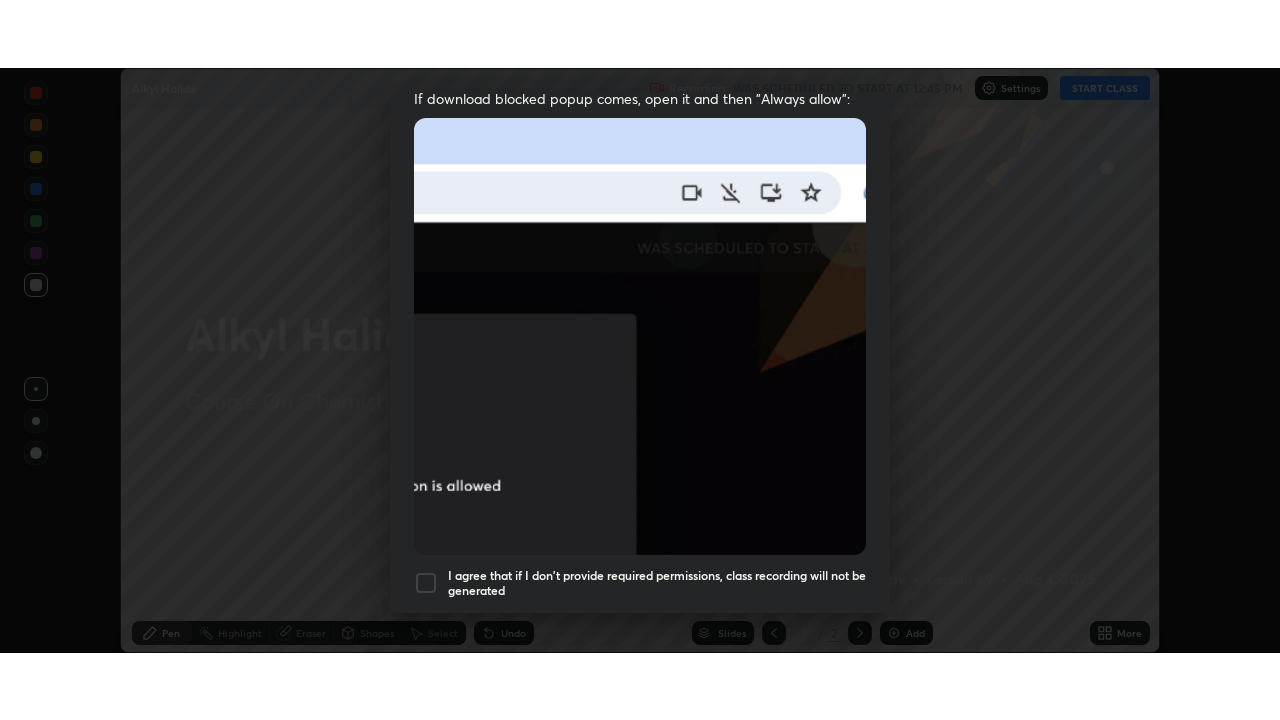 scroll, scrollTop: 479, scrollLeft: 0, axis: vertical 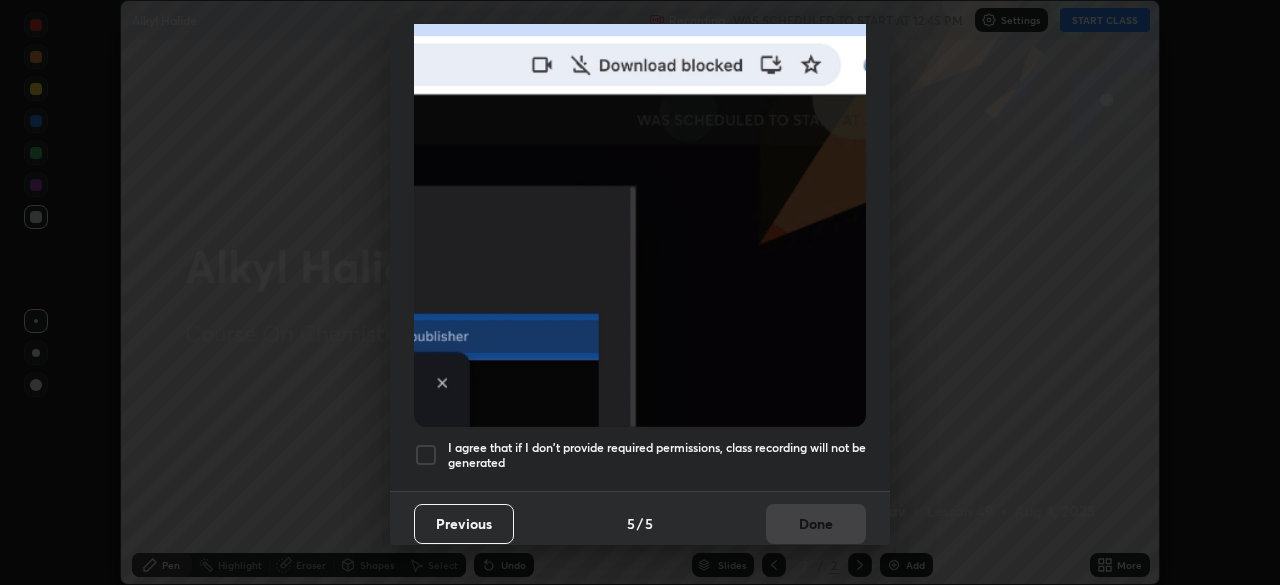 click on "I agree that if I don't provide required permissions, class recording will not be generated" at bounding box center [657, 455] 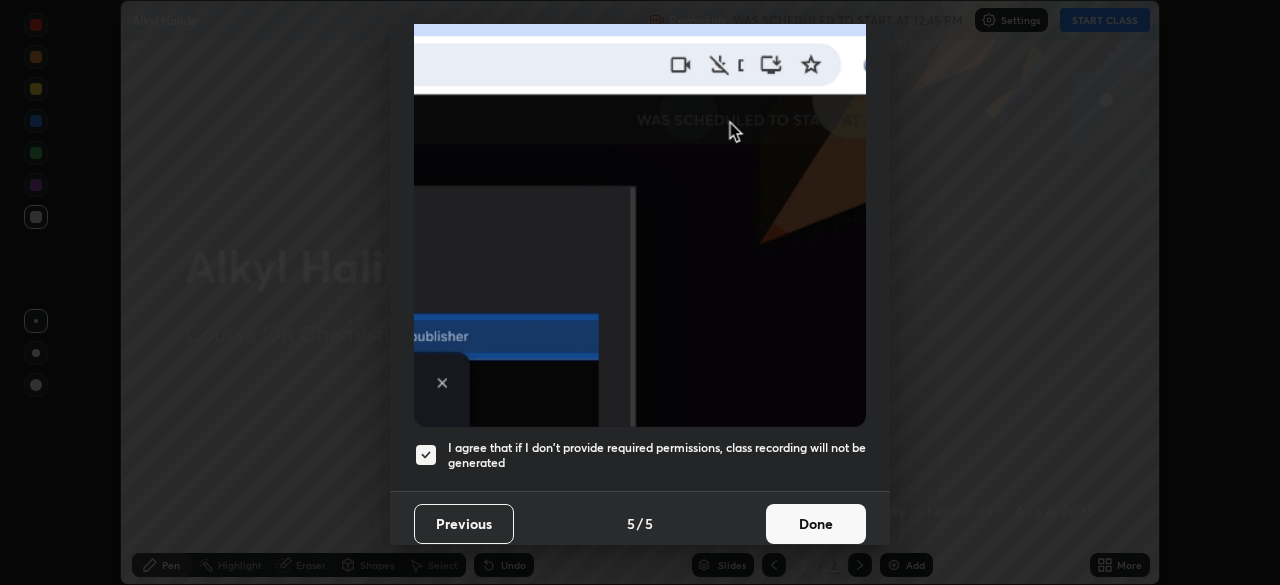click on "Done" at bounding box center (816, 524) 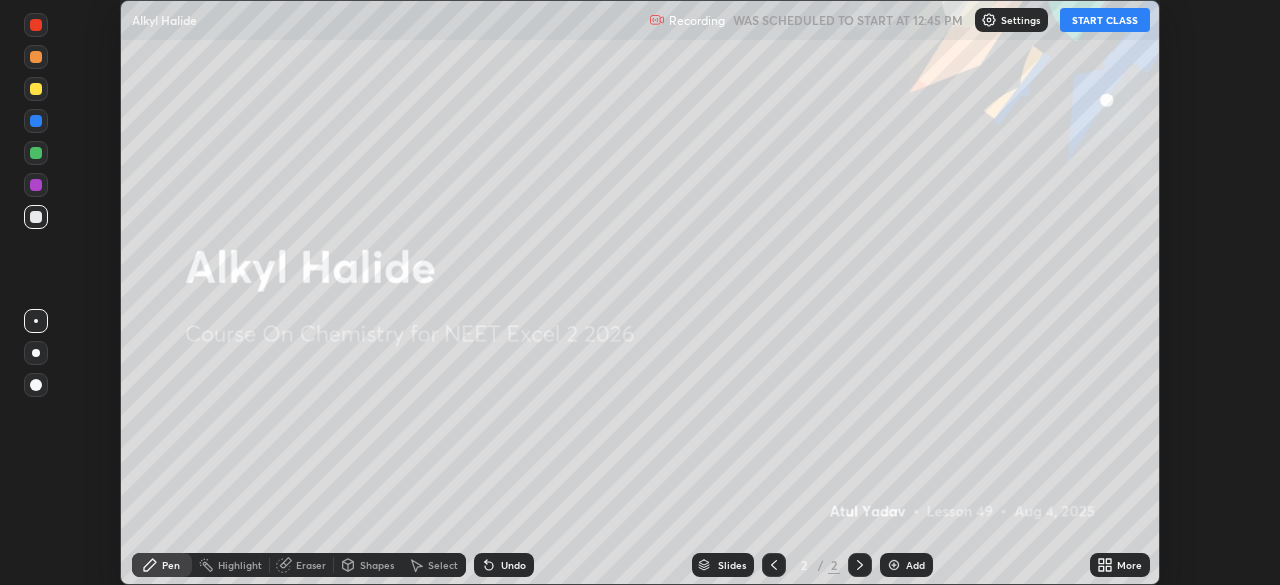 click on "START CLASS" at bounding box center (1105, 20) 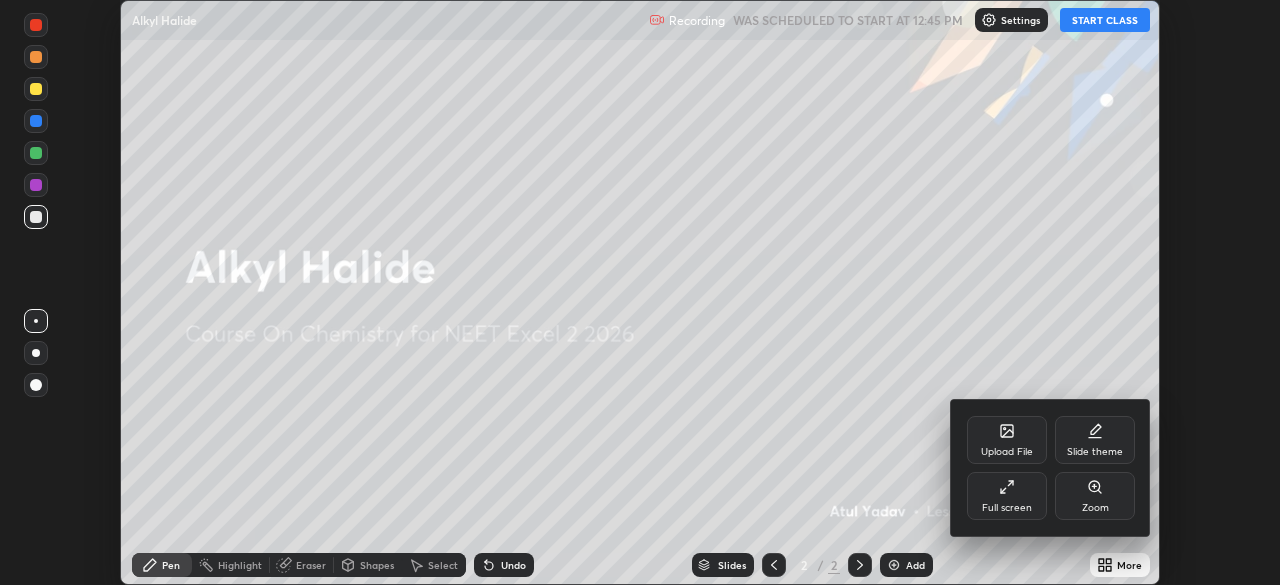 click on "Full screen" at bounding box center (1007, 496) 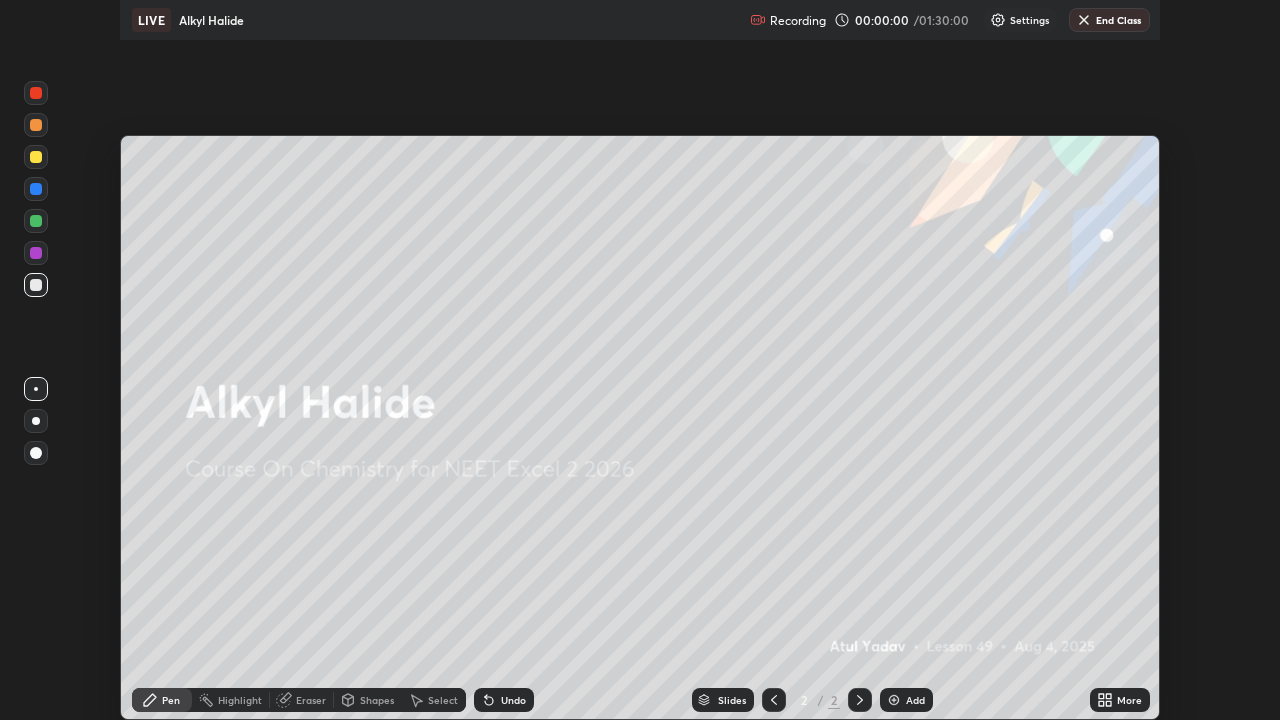 scroll, scrollTop: 99280, scrollLeft: 98720, axis: both 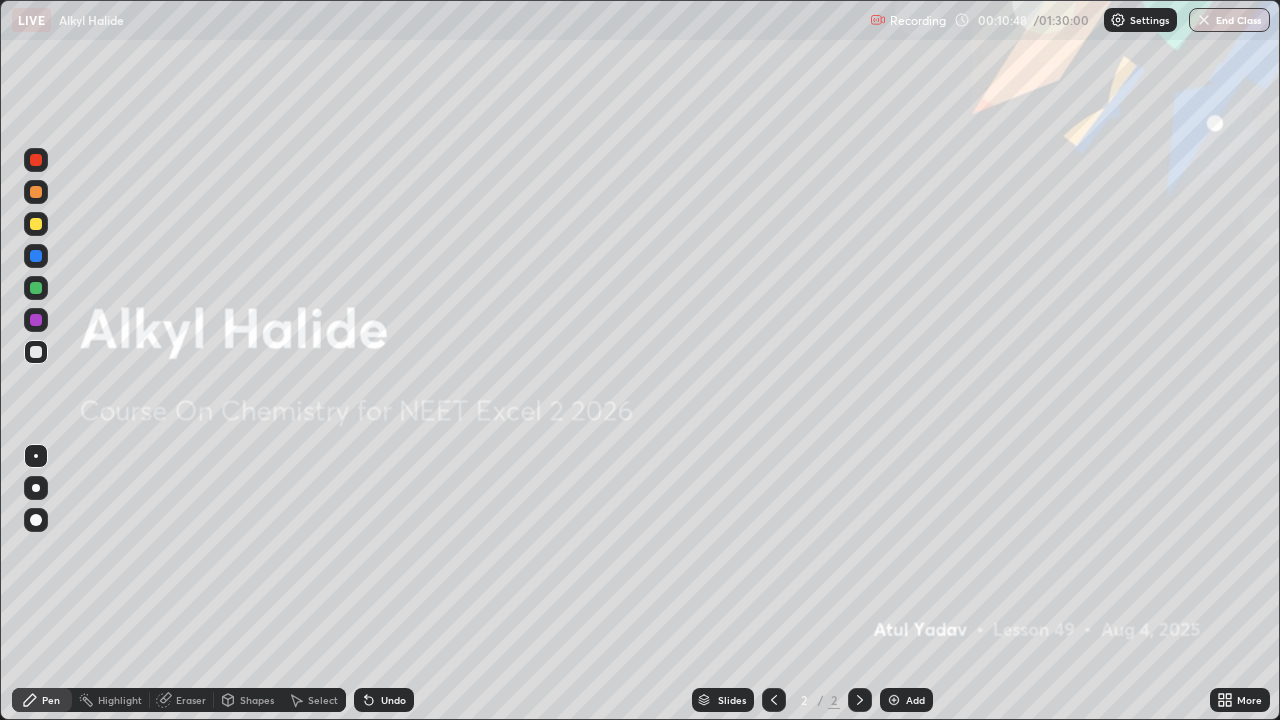 click on "Add" at bounding box center [906, 700] 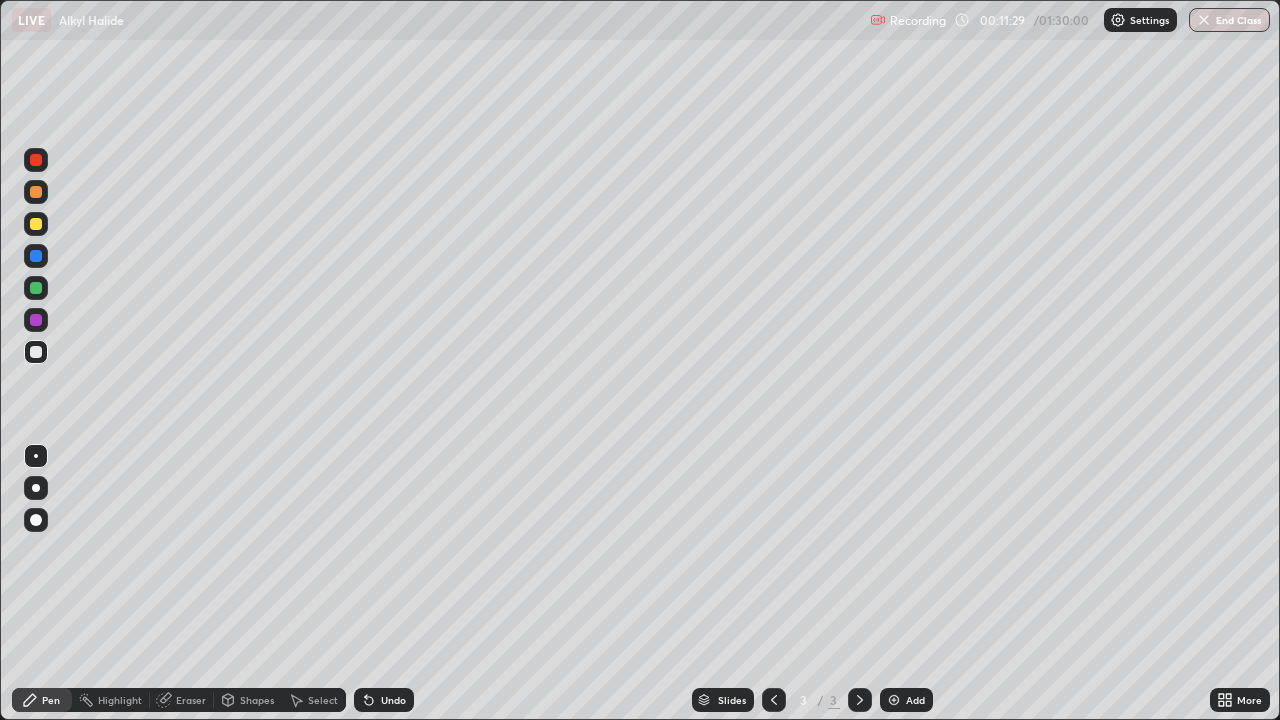 click at bounding box center [36, 160] 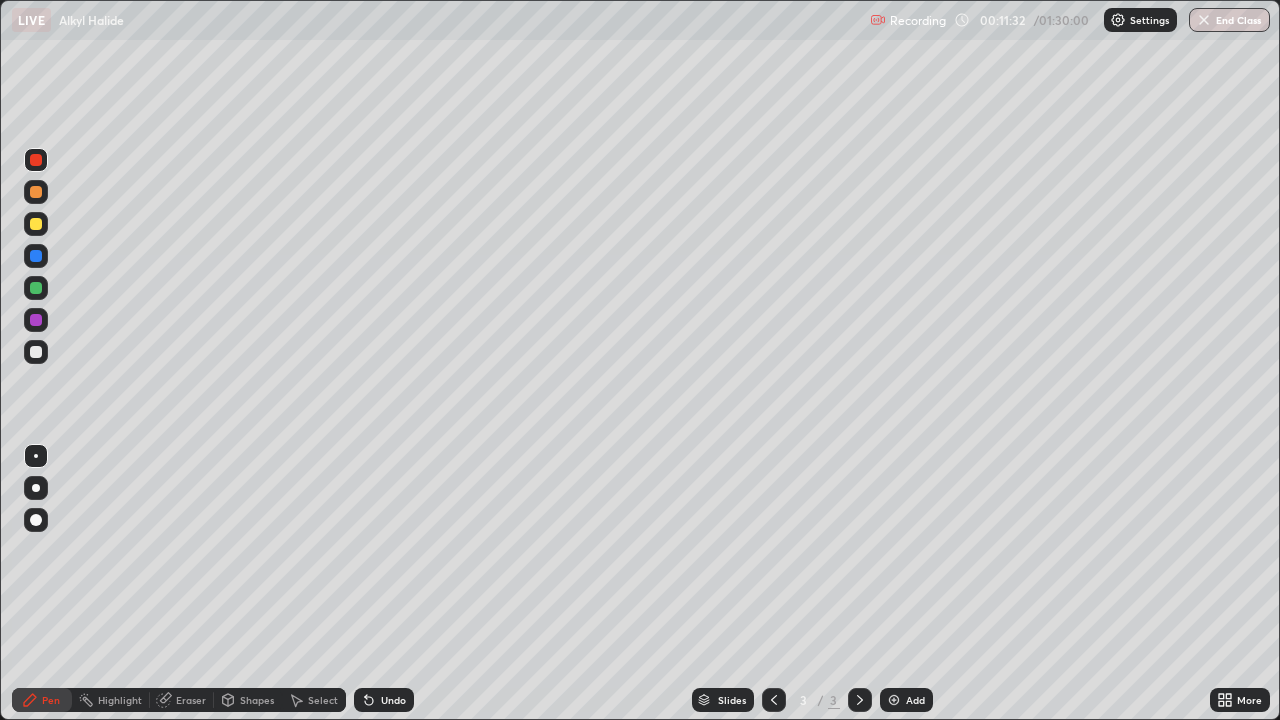 click at bounding box center [36, 488] 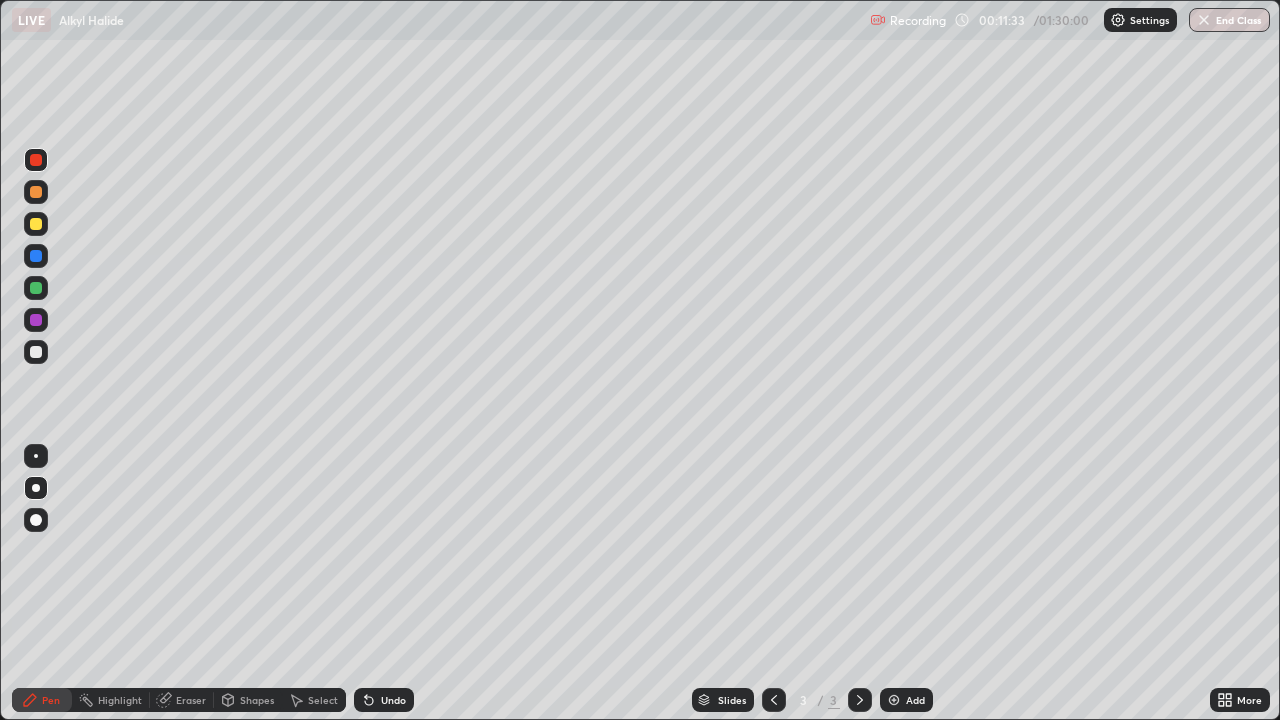 click at bounding box center (36, 320) 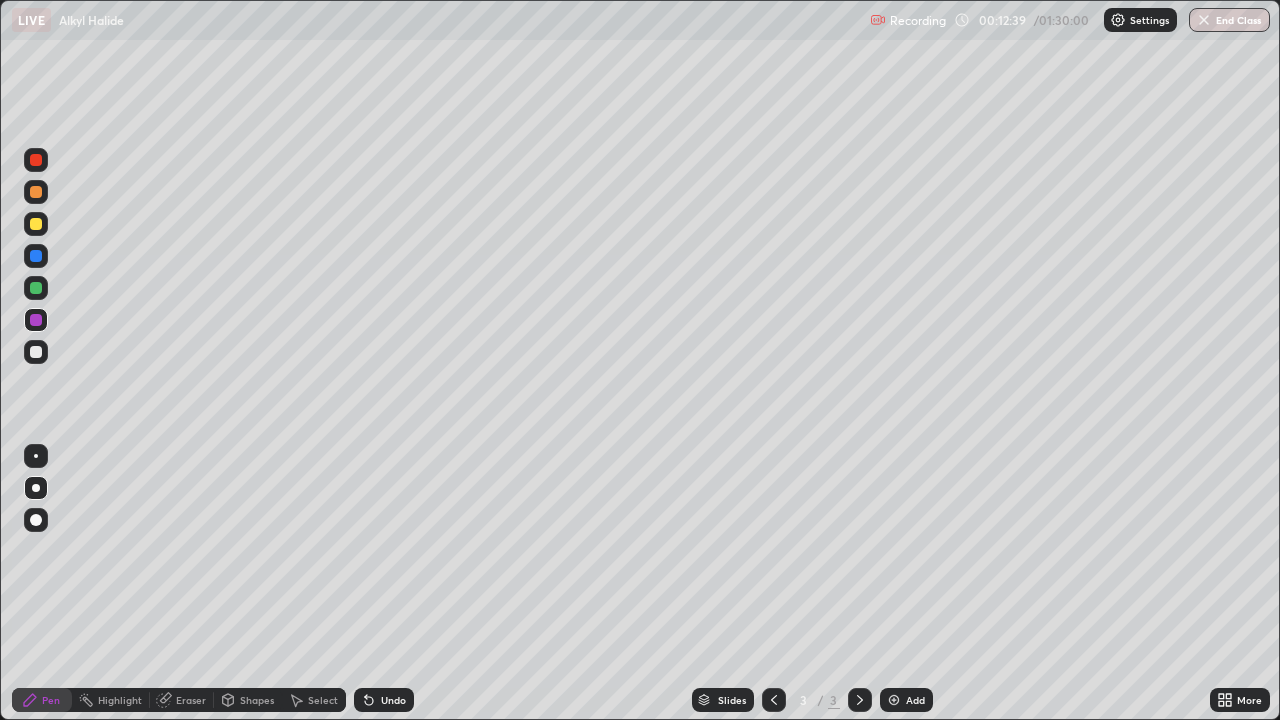 click at bounding box center [36, 160] 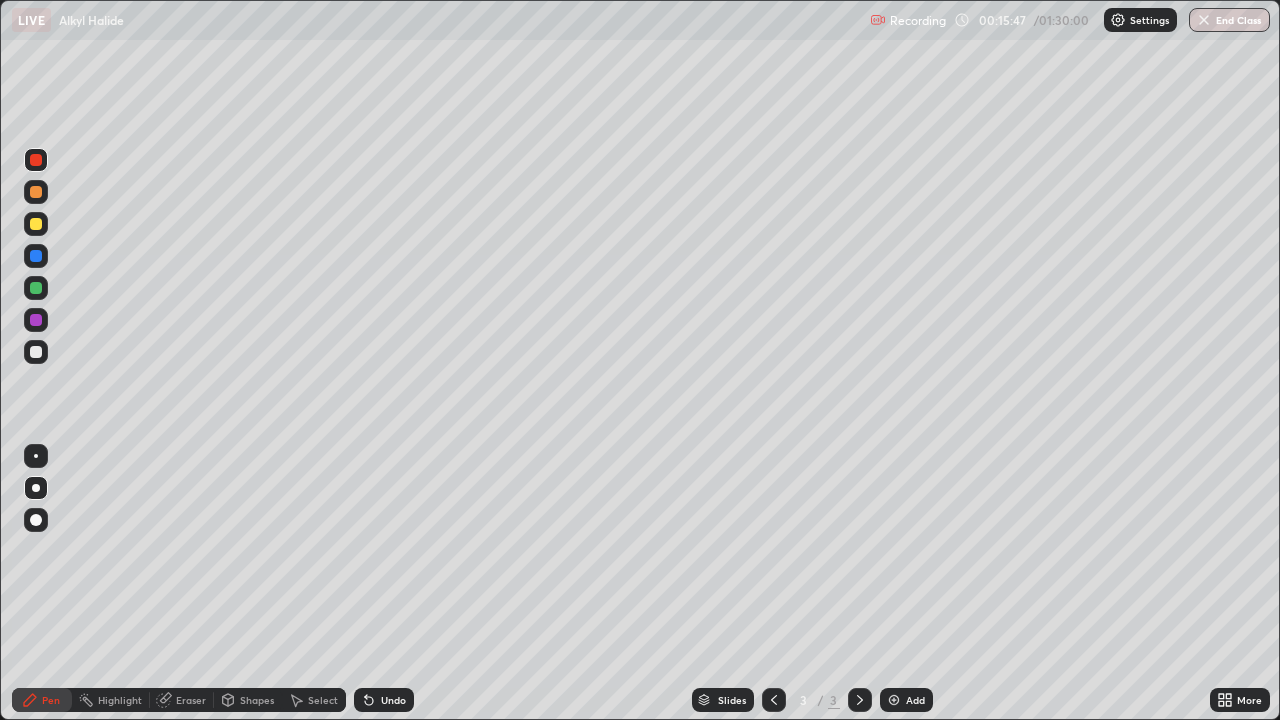 click on "Undo" at bounding box center [384, 700] 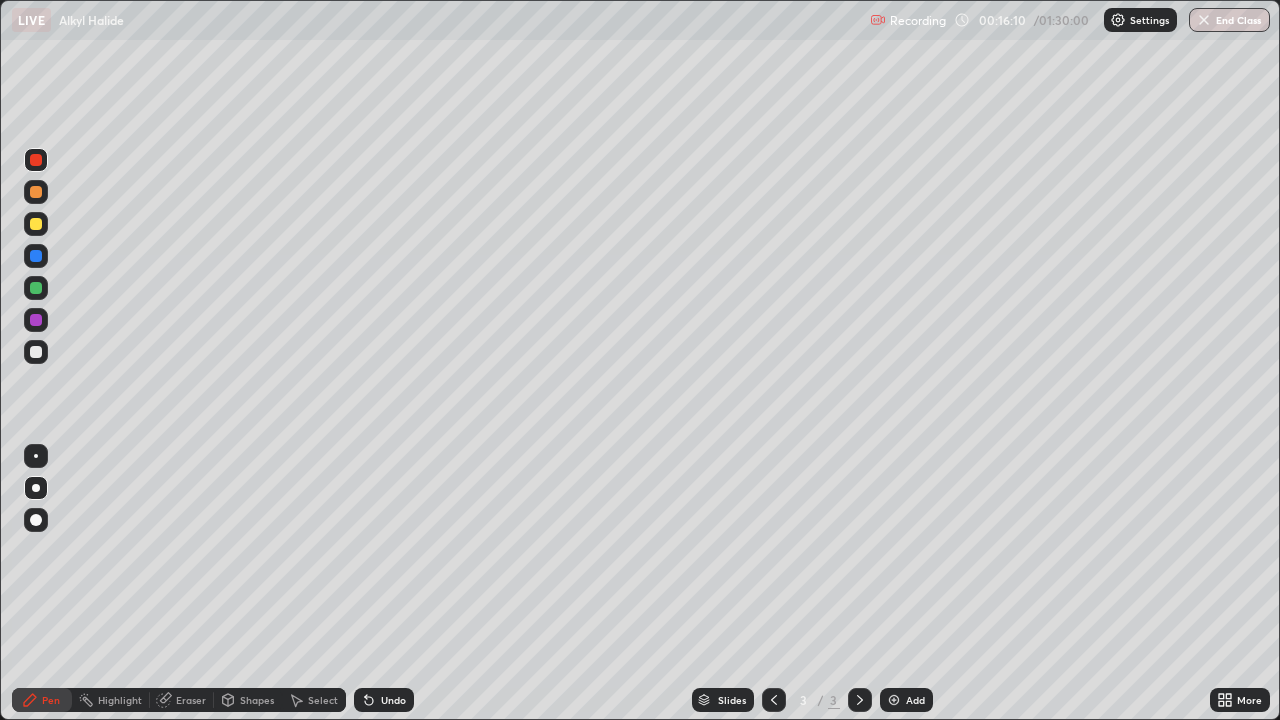 click at bounding box center (36, 488) 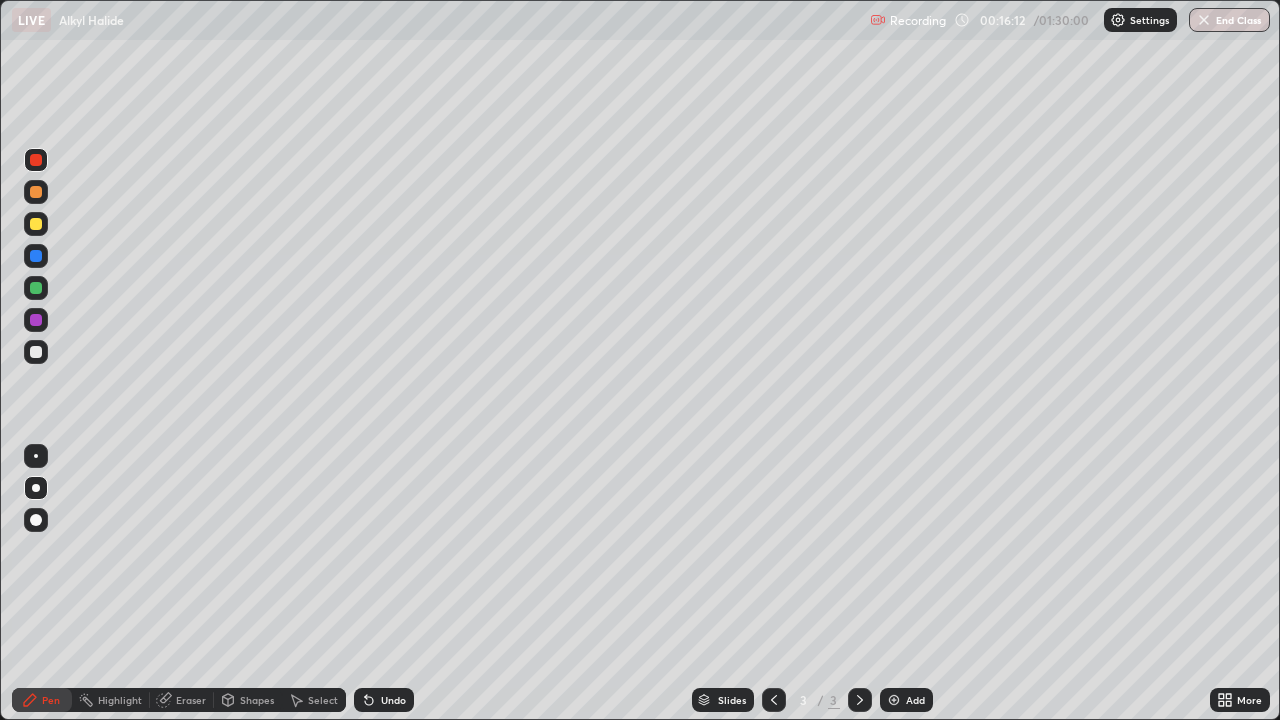 click at bounding box center (36, 352) 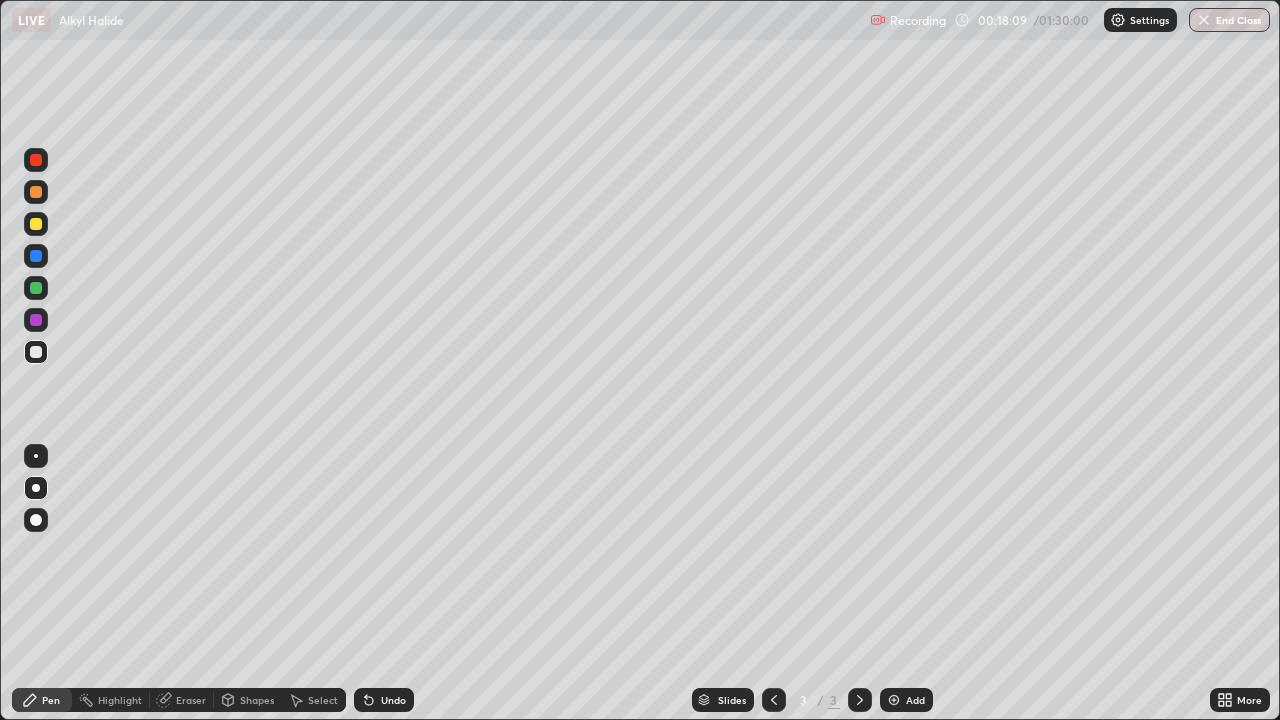 click on "Slides 3 / 3 Add" at bounding box center [812, 700] 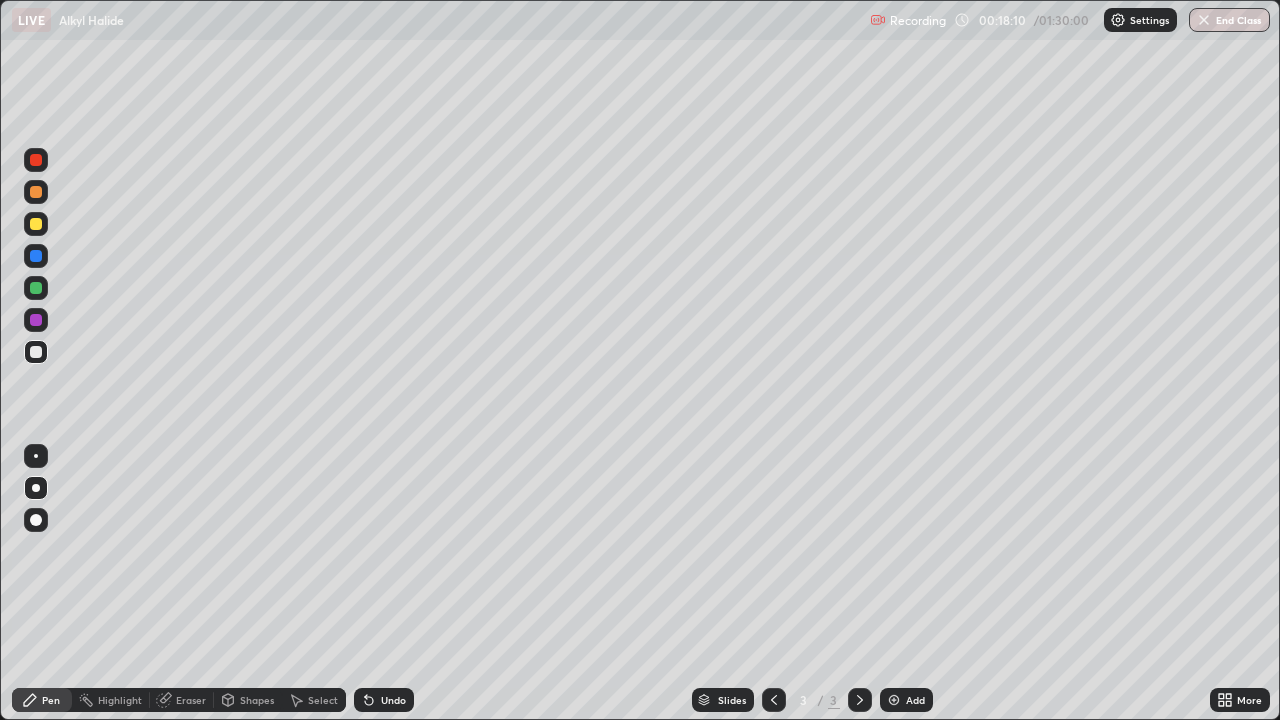 click on "Slides 3 / 3 Add" at bounding box center [812, 700] 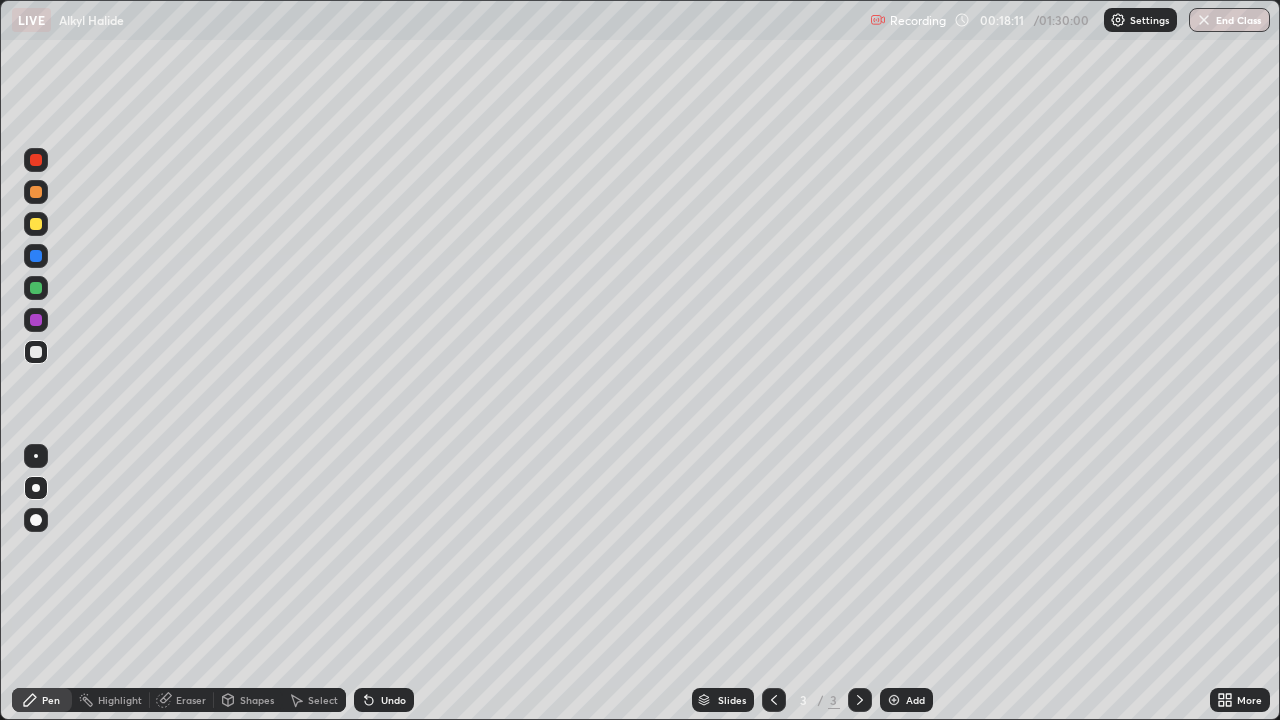 click on "Slides 3 / 3 Add" at bounding box center [812, 700] 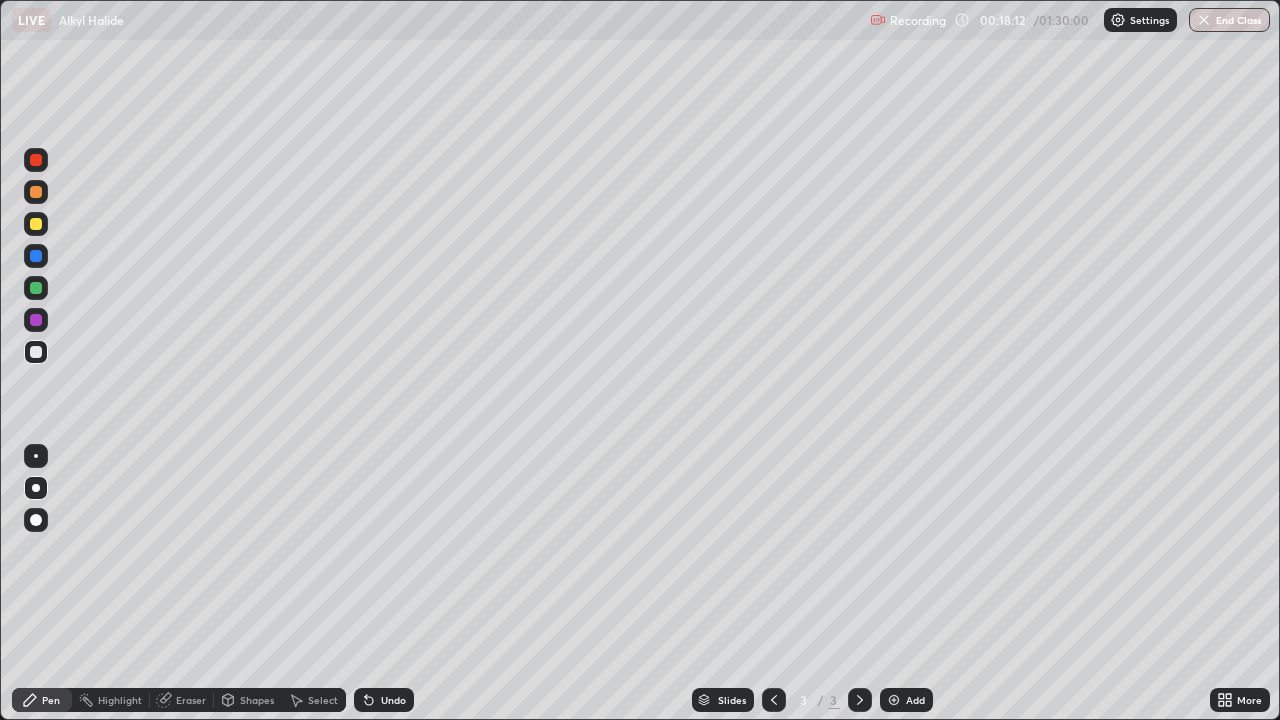 click 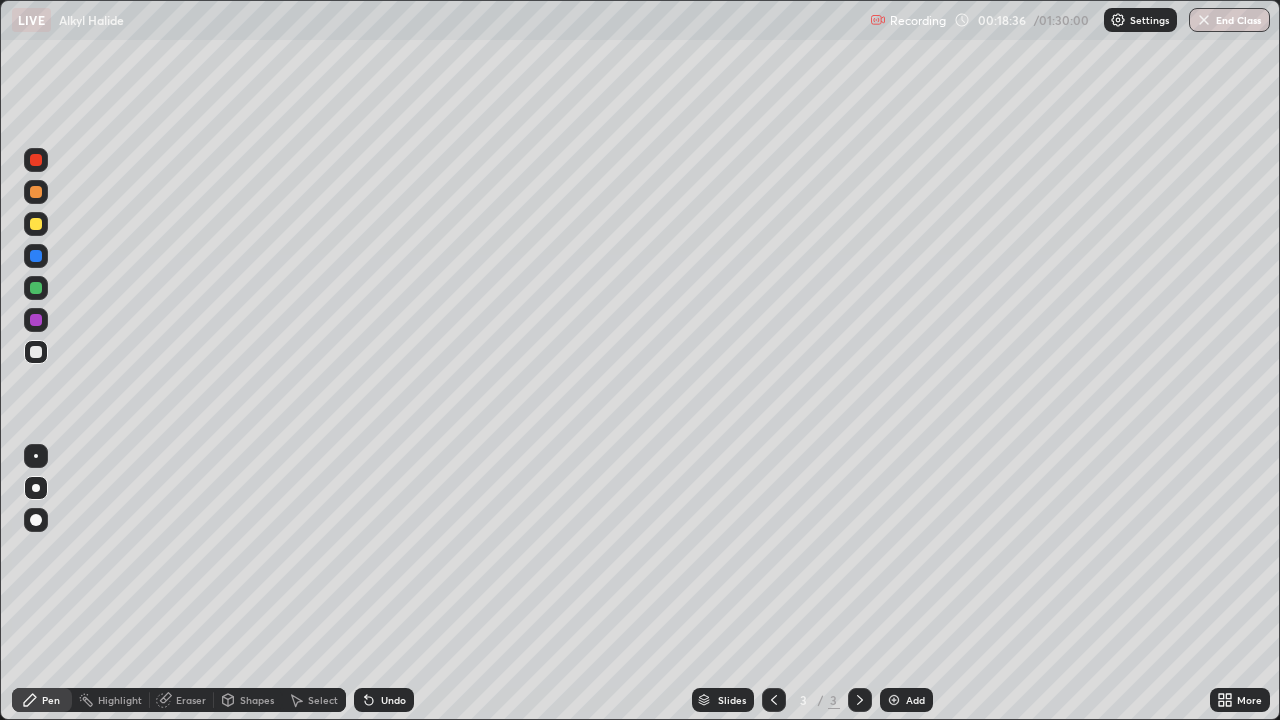 click on "Undo" at bounding box center [393, 700] 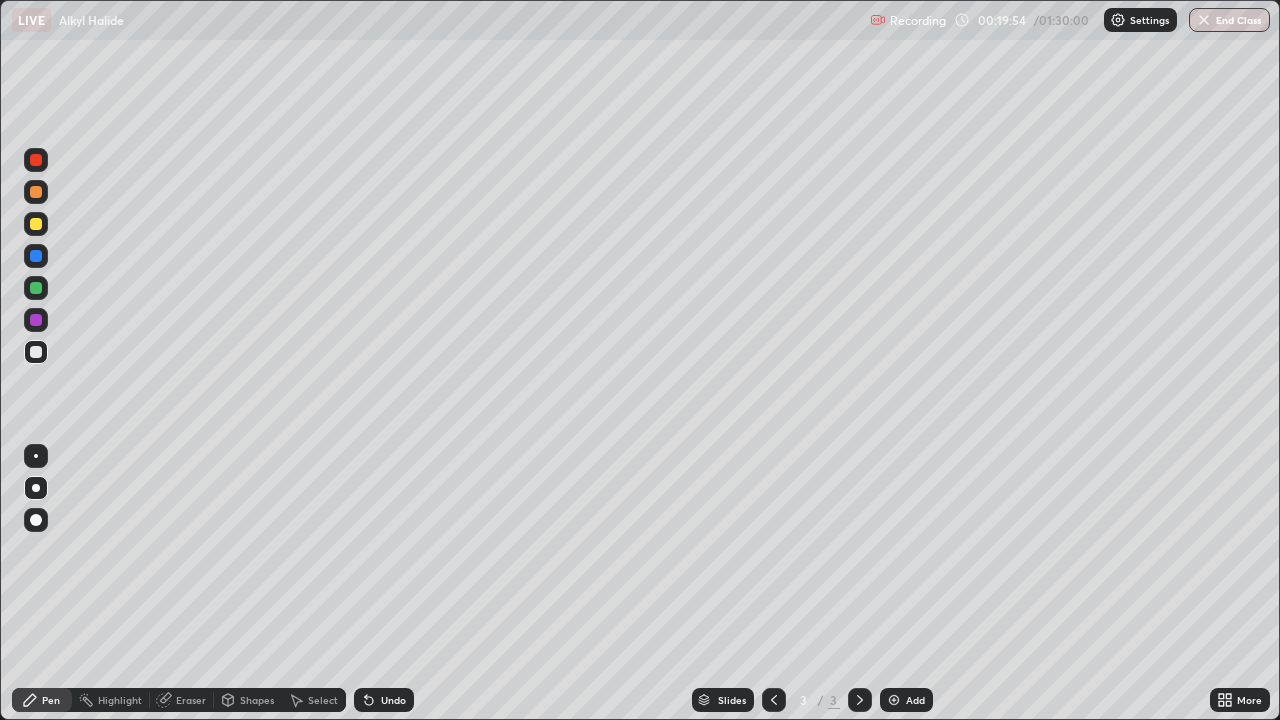 click at bounding box center (36, 160) 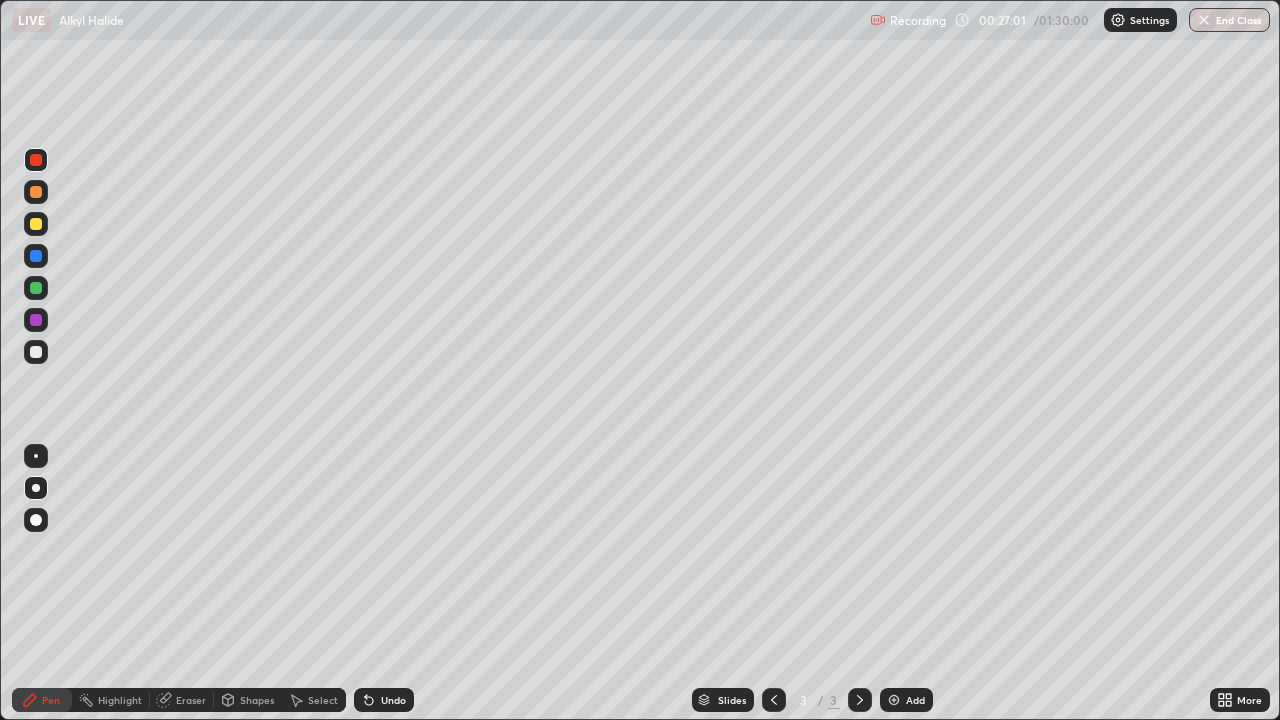 click on "Add" at bounding box center (906, 700) 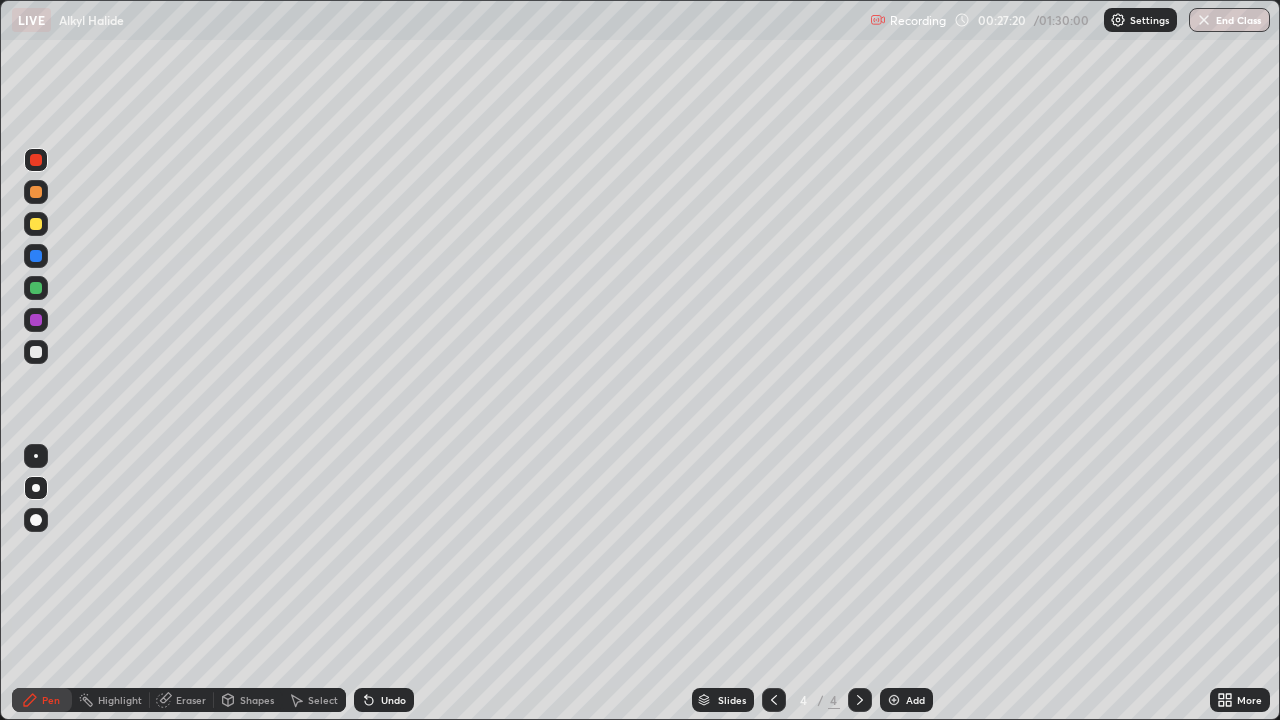 click at bounding box center [36, 352] 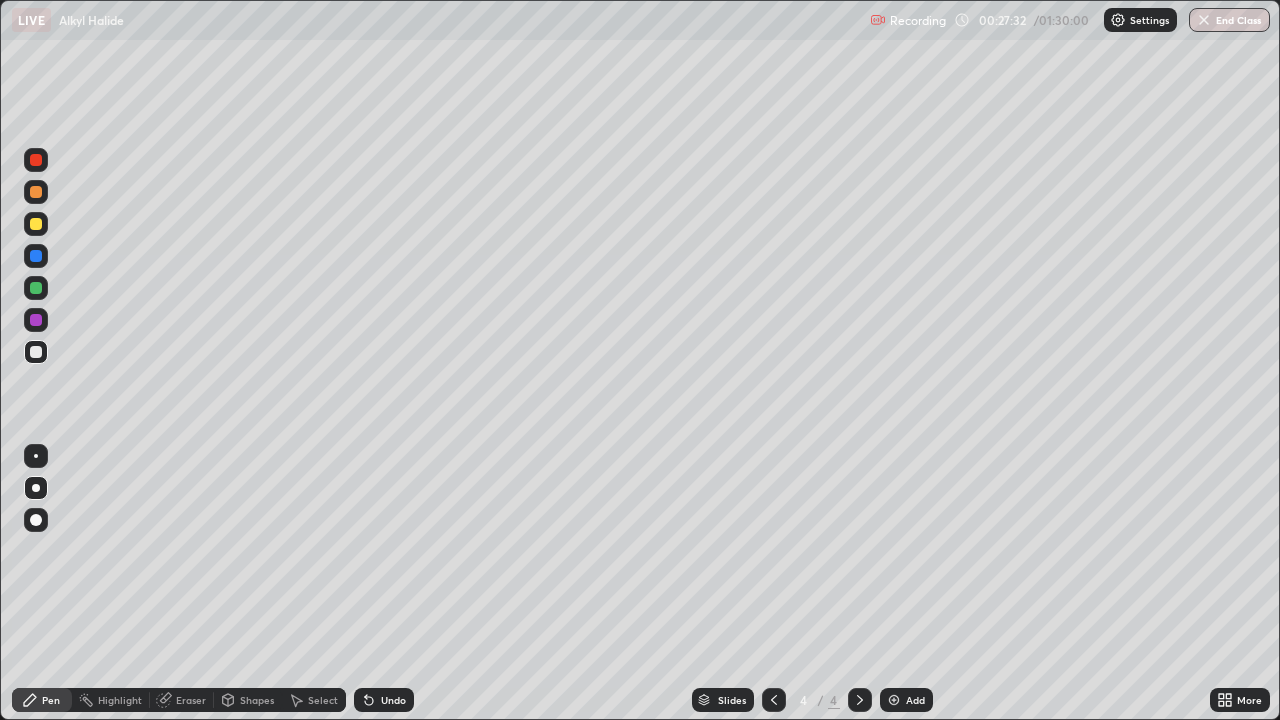 click on "Undo" at bounding box center [384, 700] 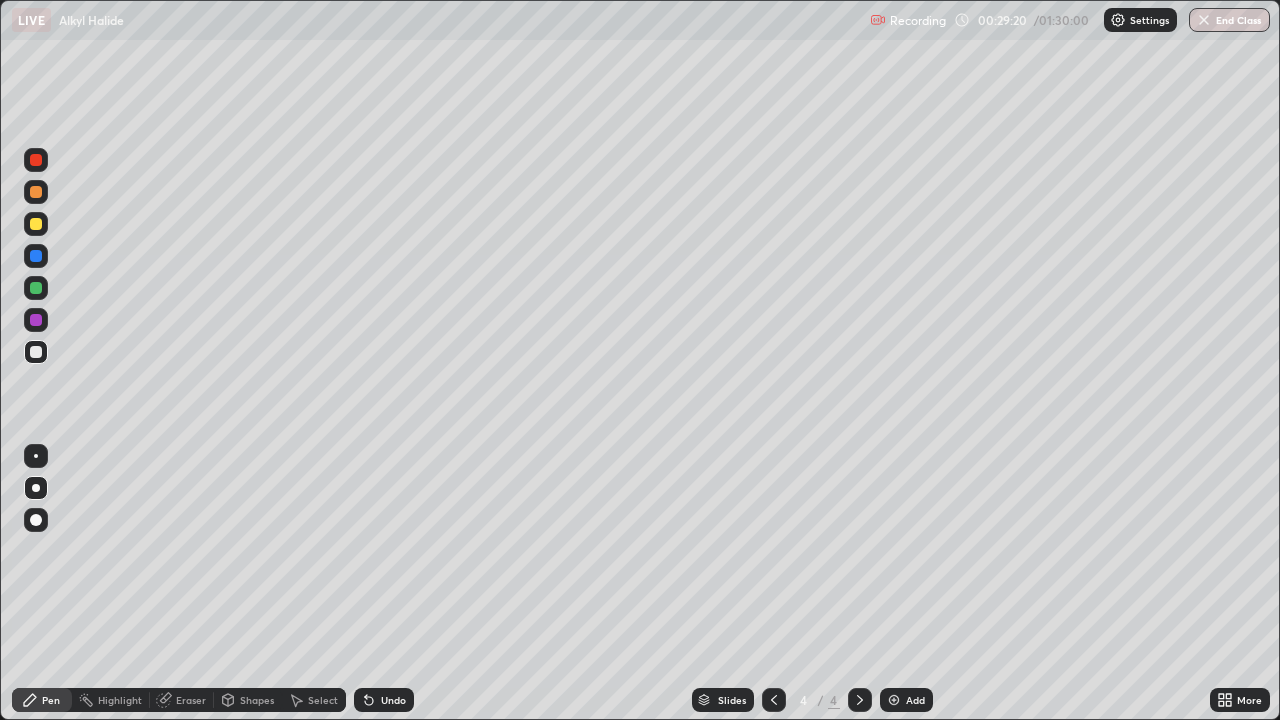 click on "Undo" at bounding box center [384, 700] 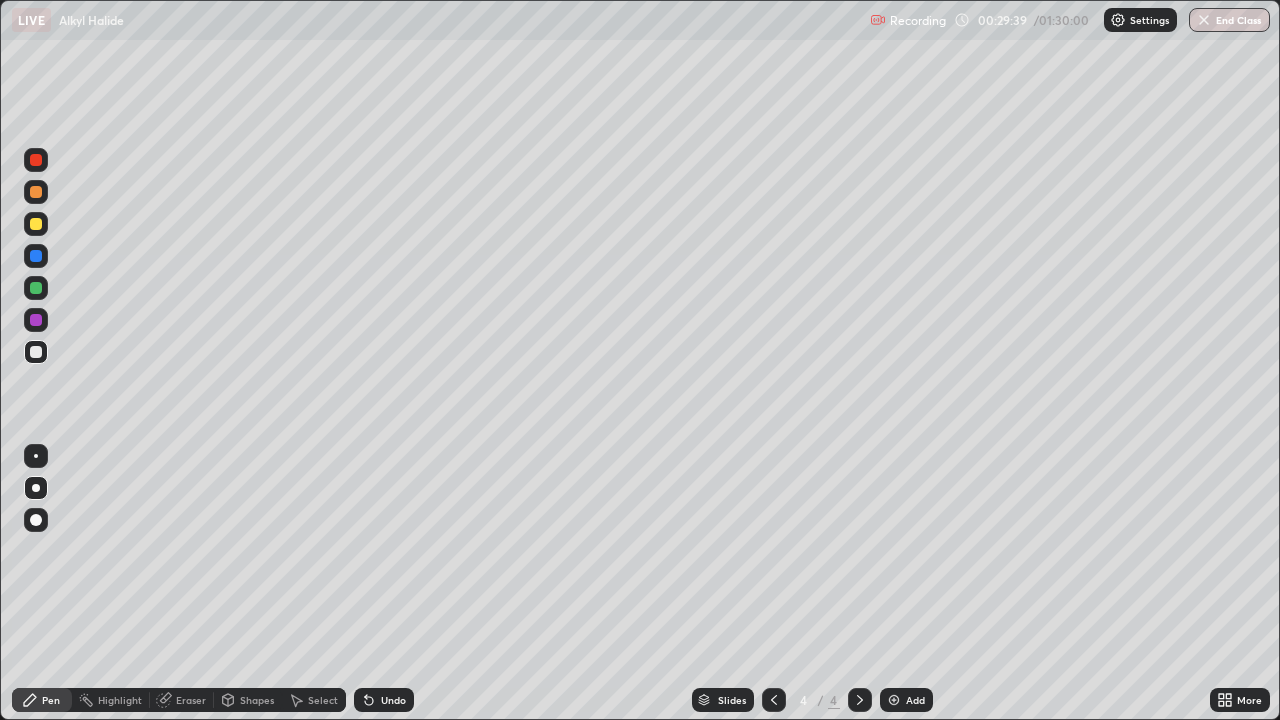 click at bounding box center [36, 320] 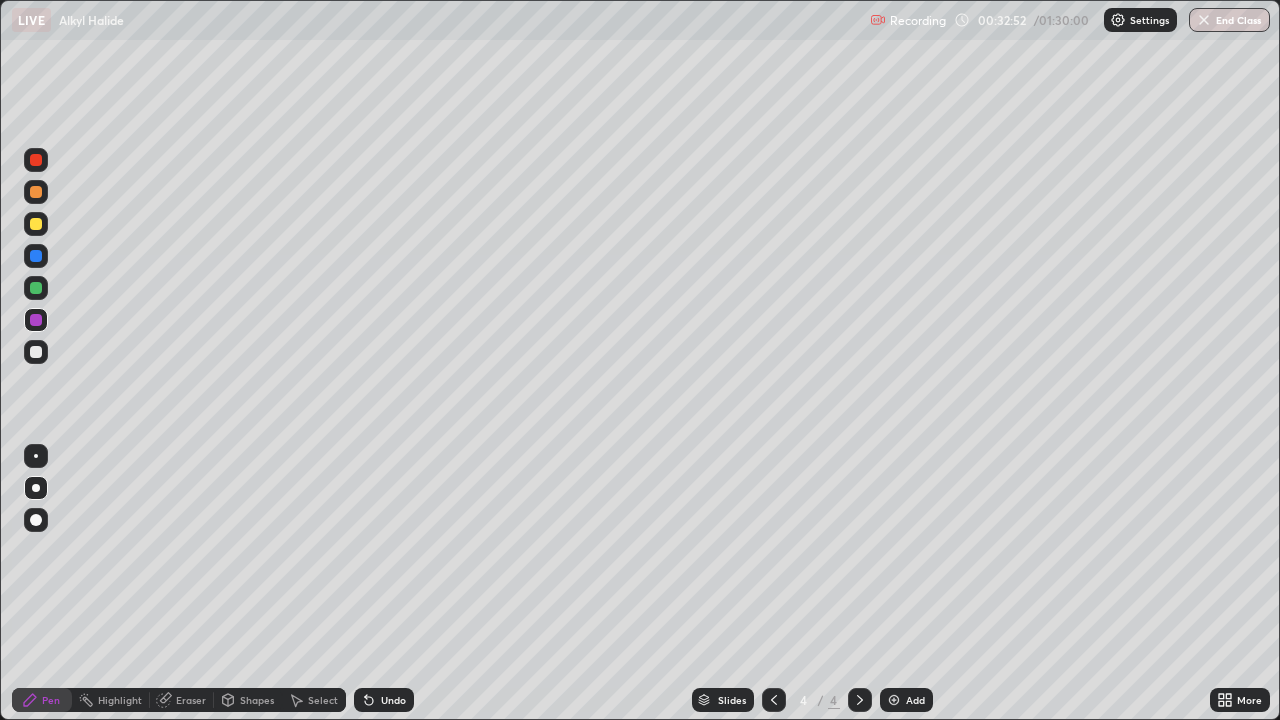 click on "Undo" at bounding box center (393, 700) 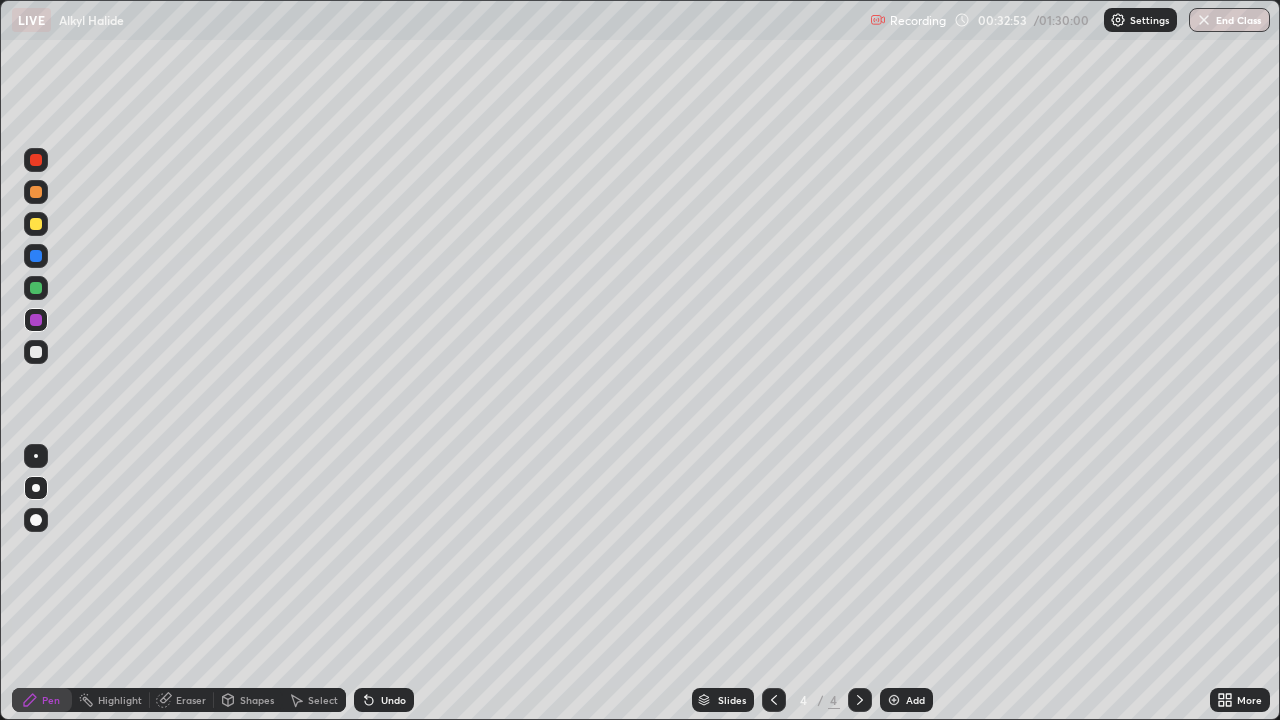 click on "Undo" at bounding box center (384, 700) 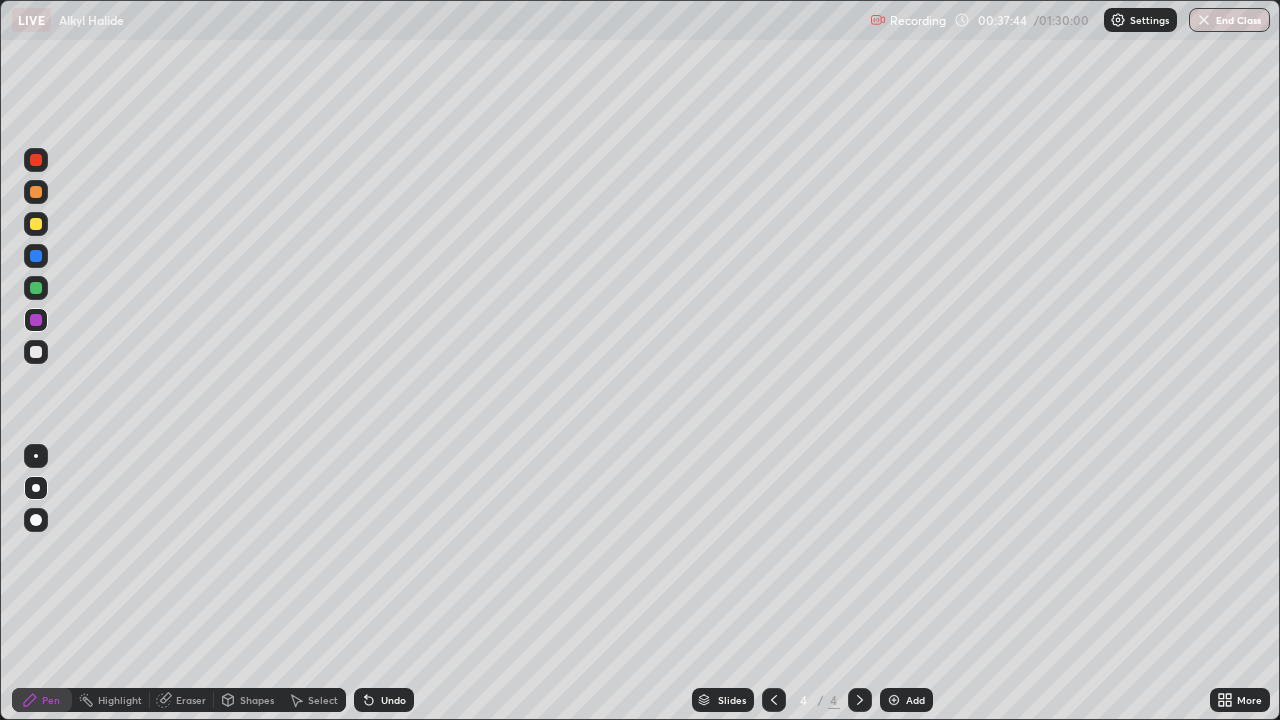 click at bounding box center (36, 224) 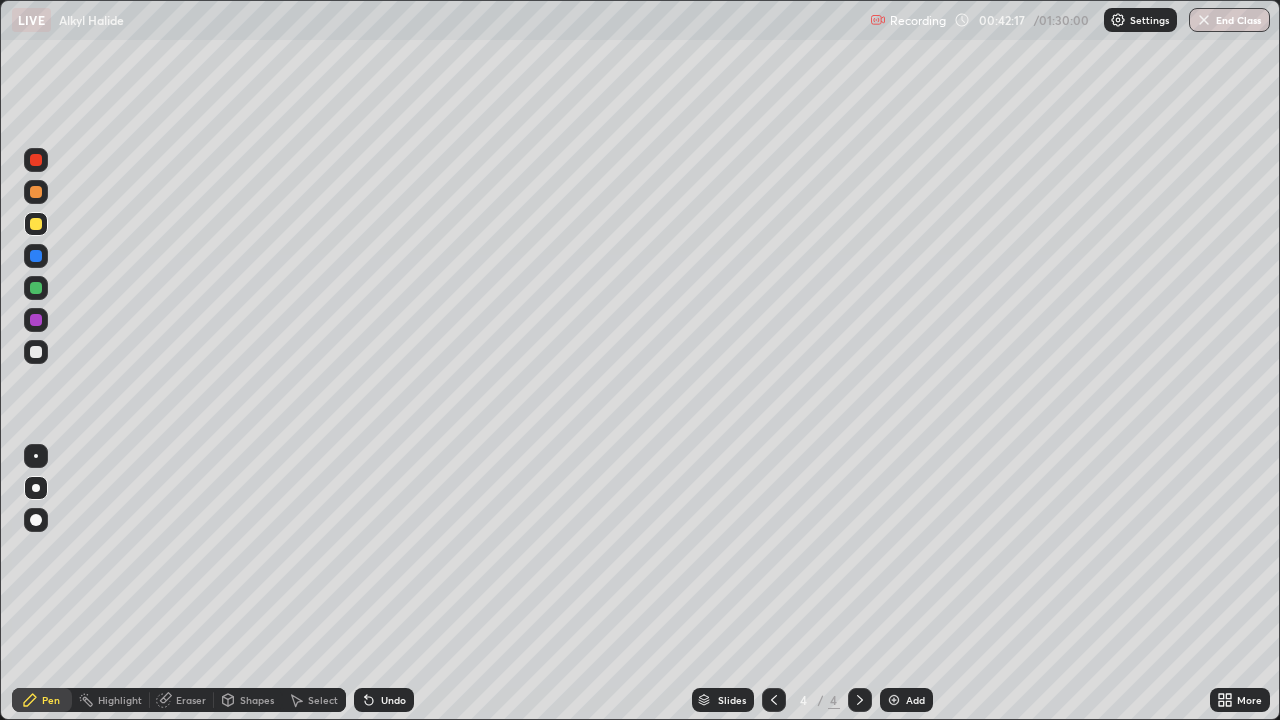 click at bounding box center [36, 352] 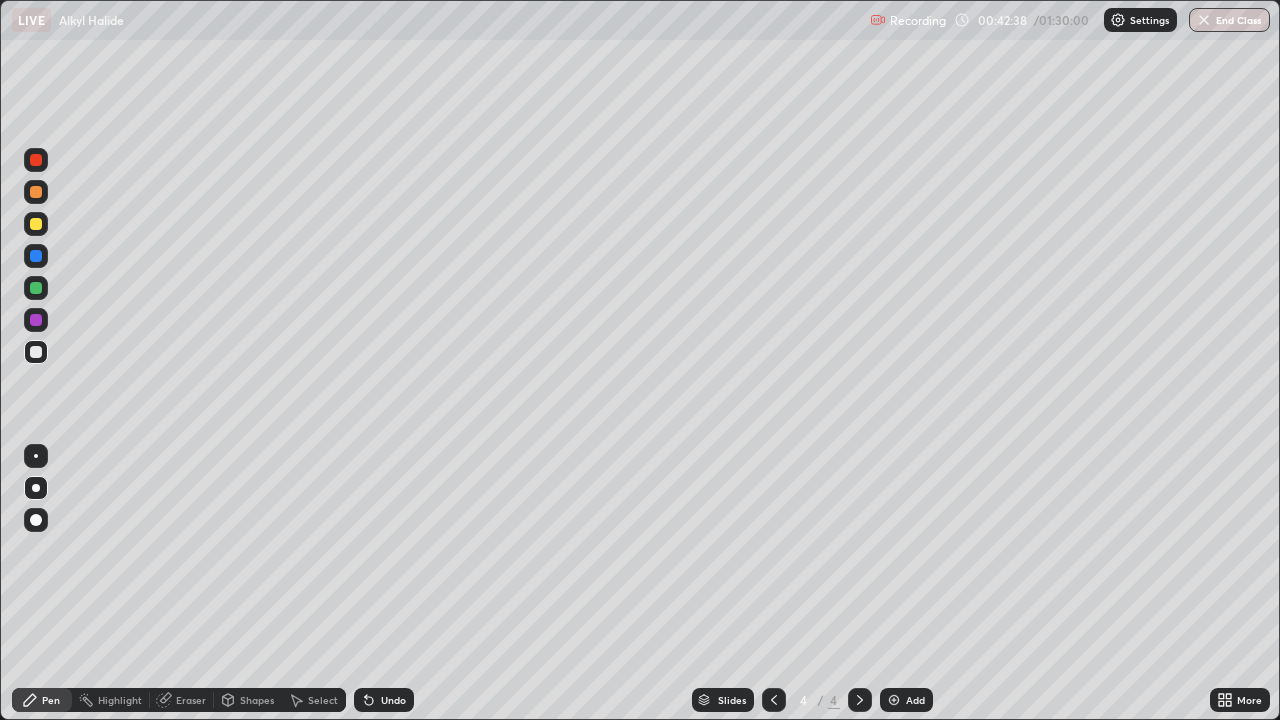 click at bounding box center (894, 700) 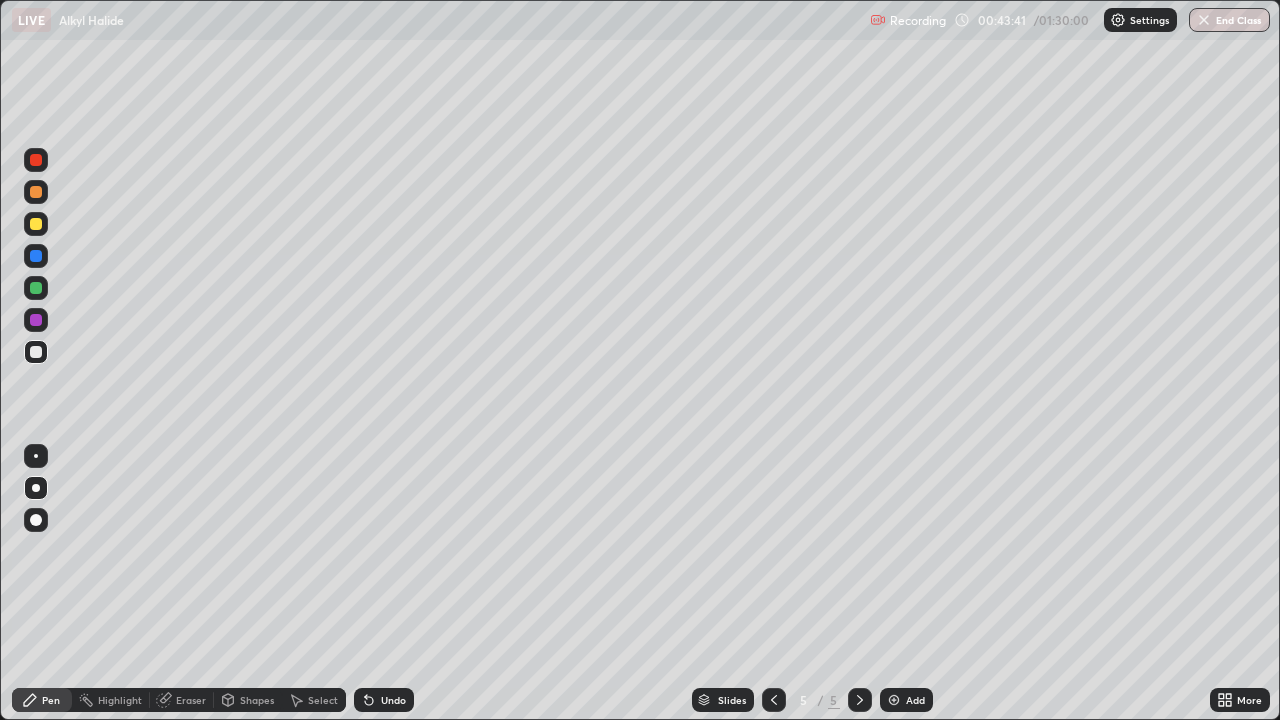 click at bounding box center [36, 320] 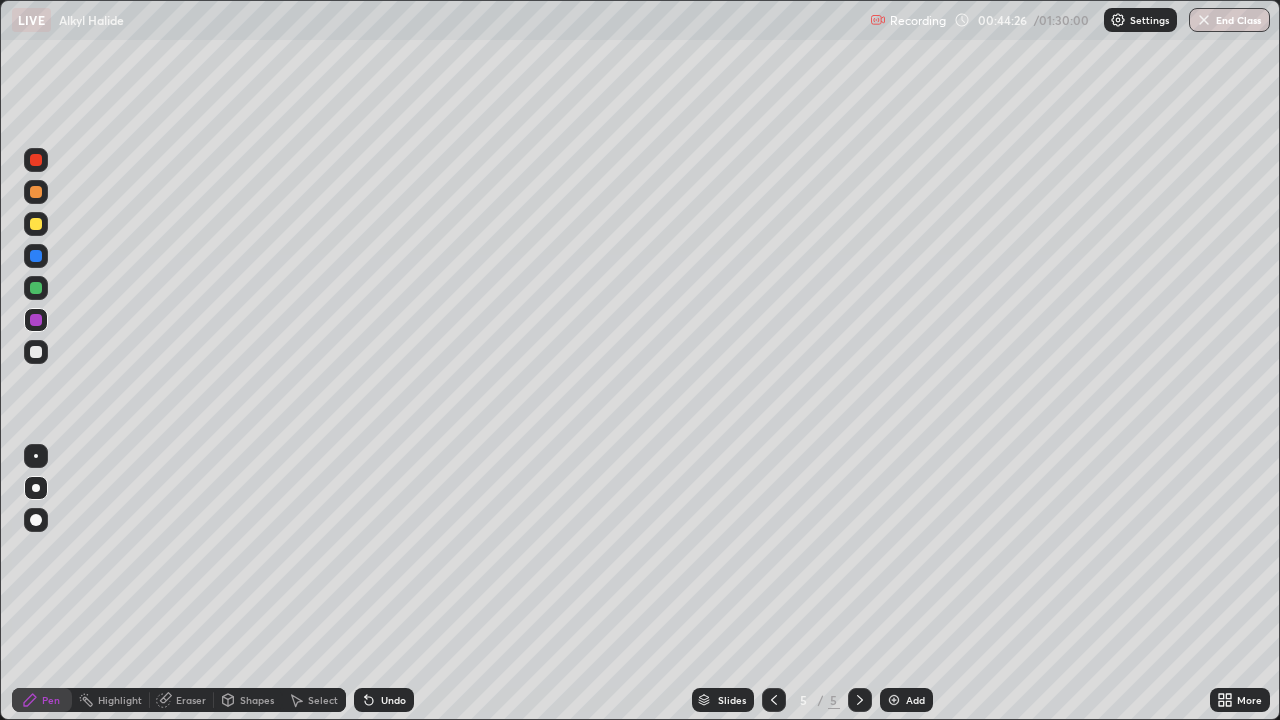 click on "Undo" at bounding box center [393, 700] 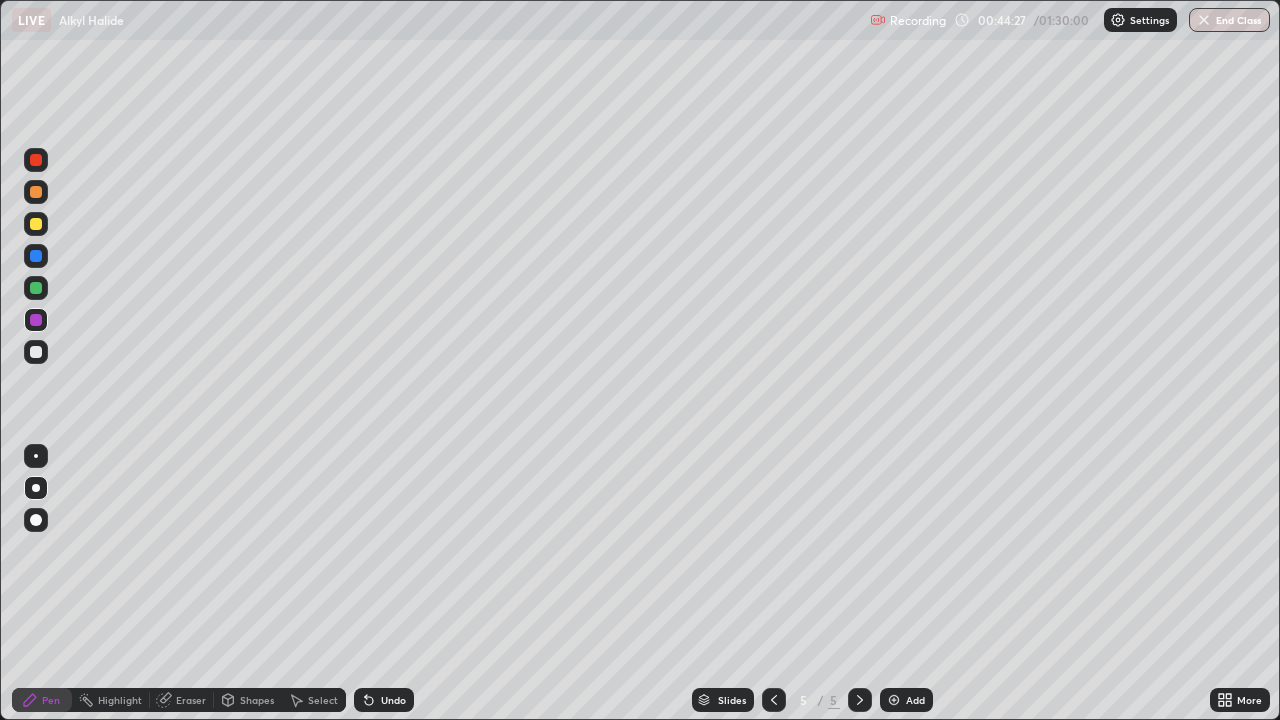 click on "Undo" at bounding box center [393, 700] 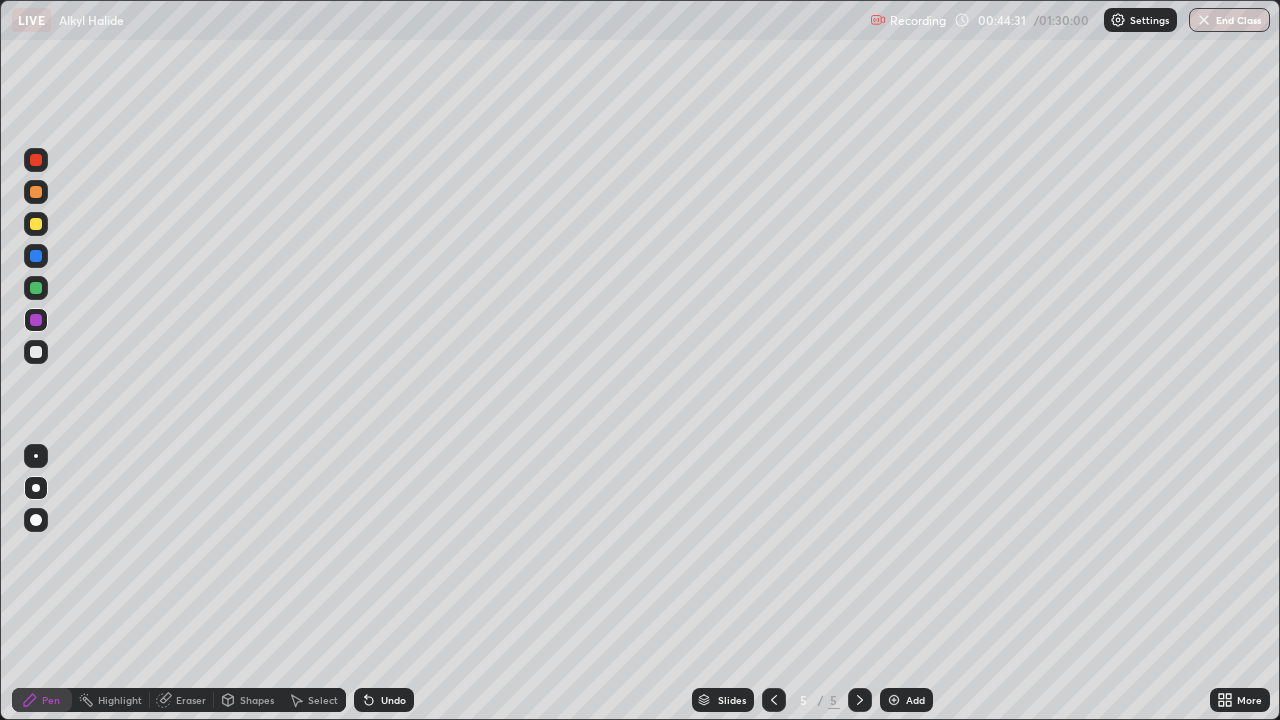 click on "Undo" at bounding box center [393, 700] 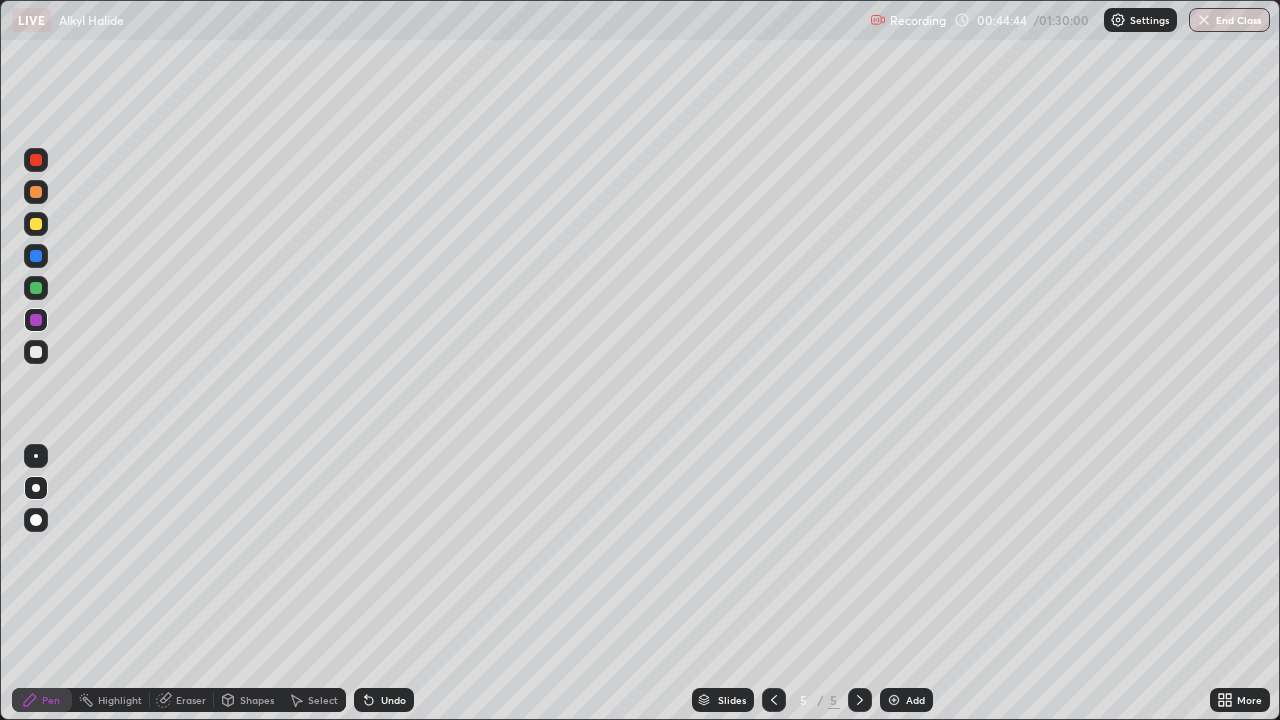 click on "Slides 5 / 5 Add" at bounding box center (812, 700) 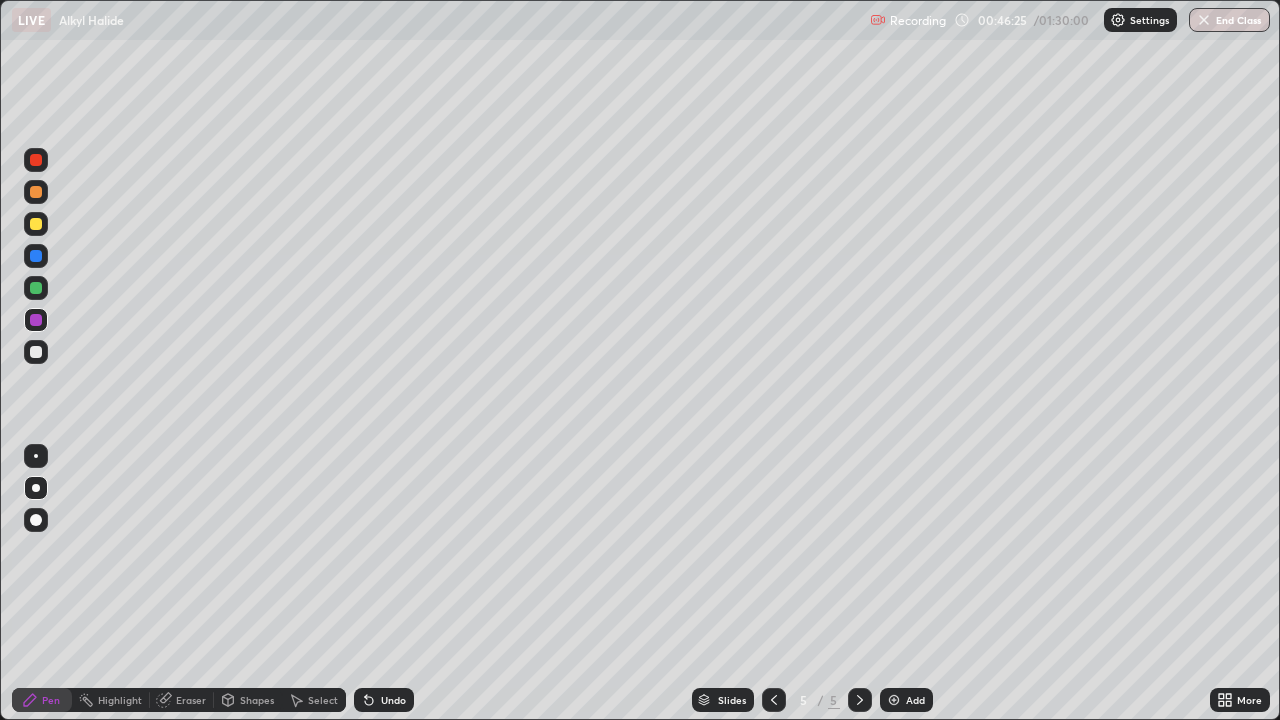 click at bounding box center [36, 224] 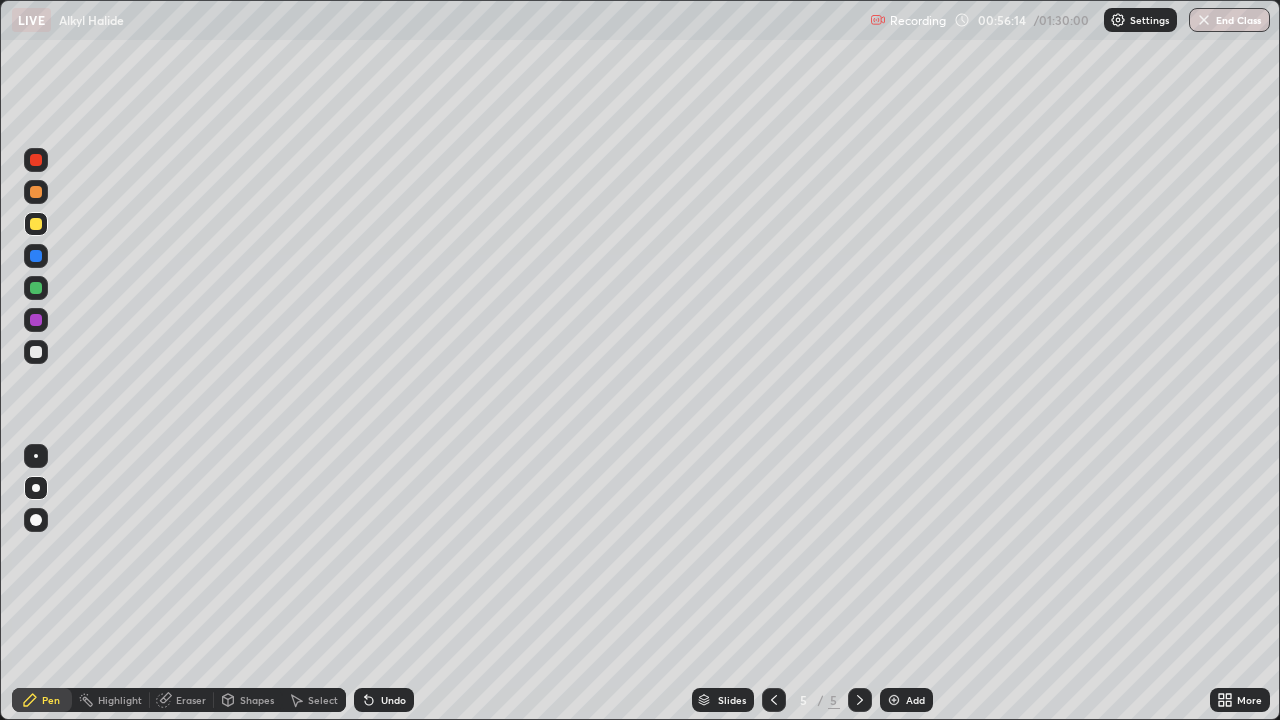 click on "Add" at bounding box center [906, 700] 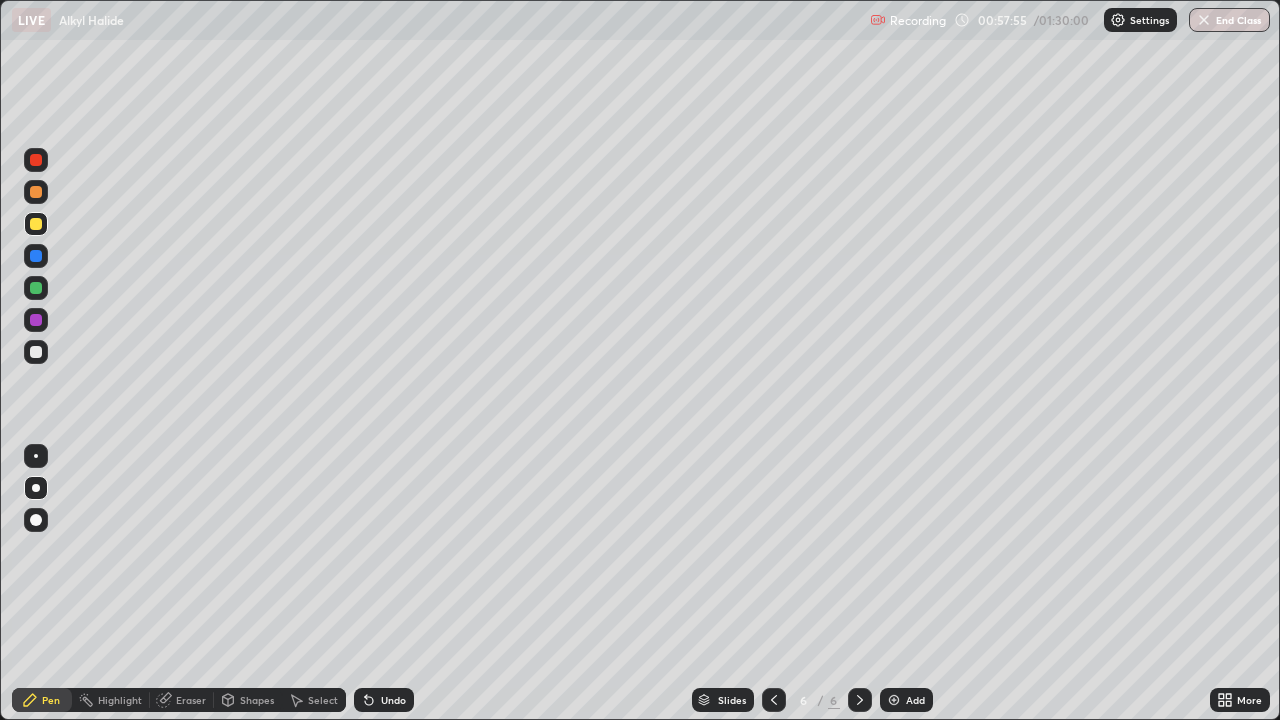 click 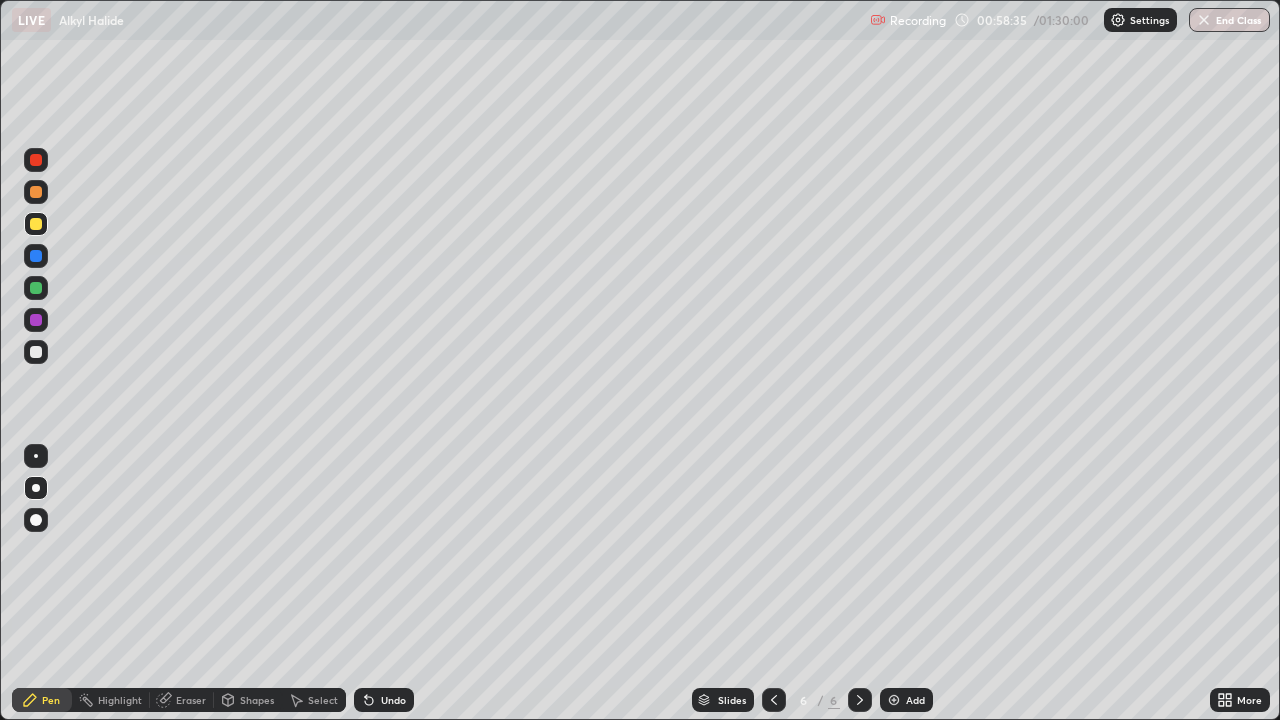 click 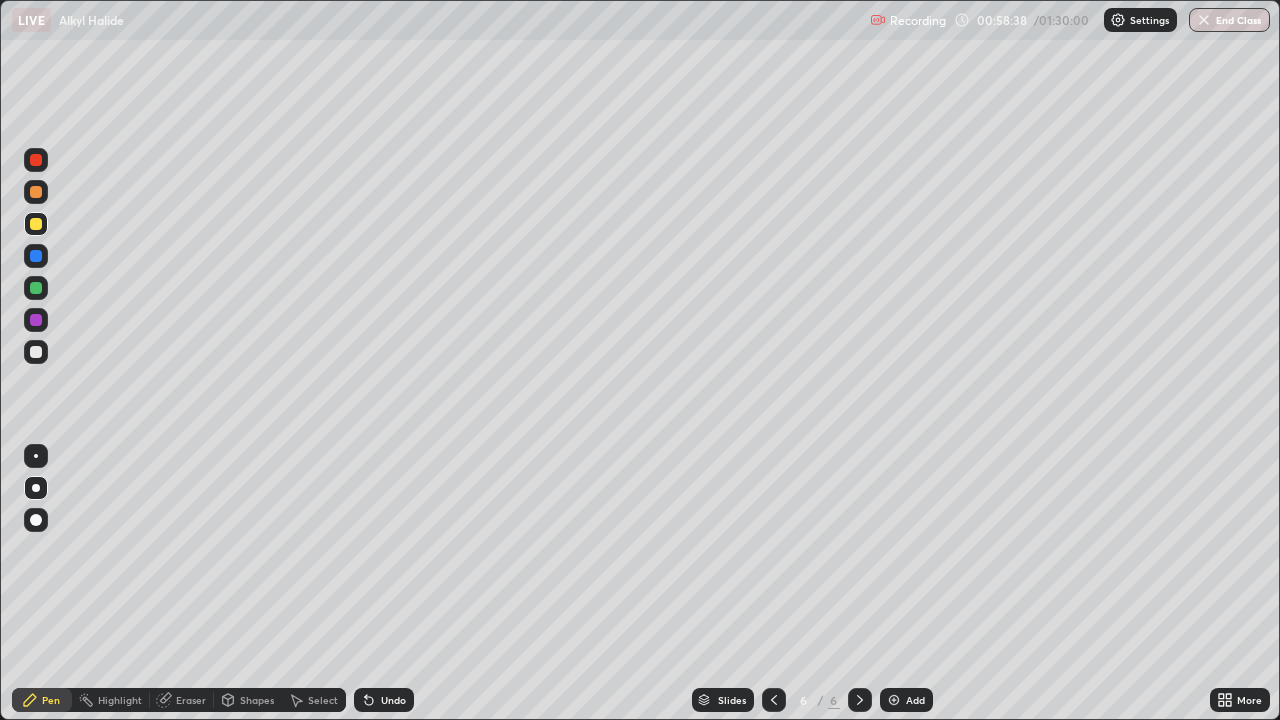 click on "Undo" at bounding box center [393, 700] 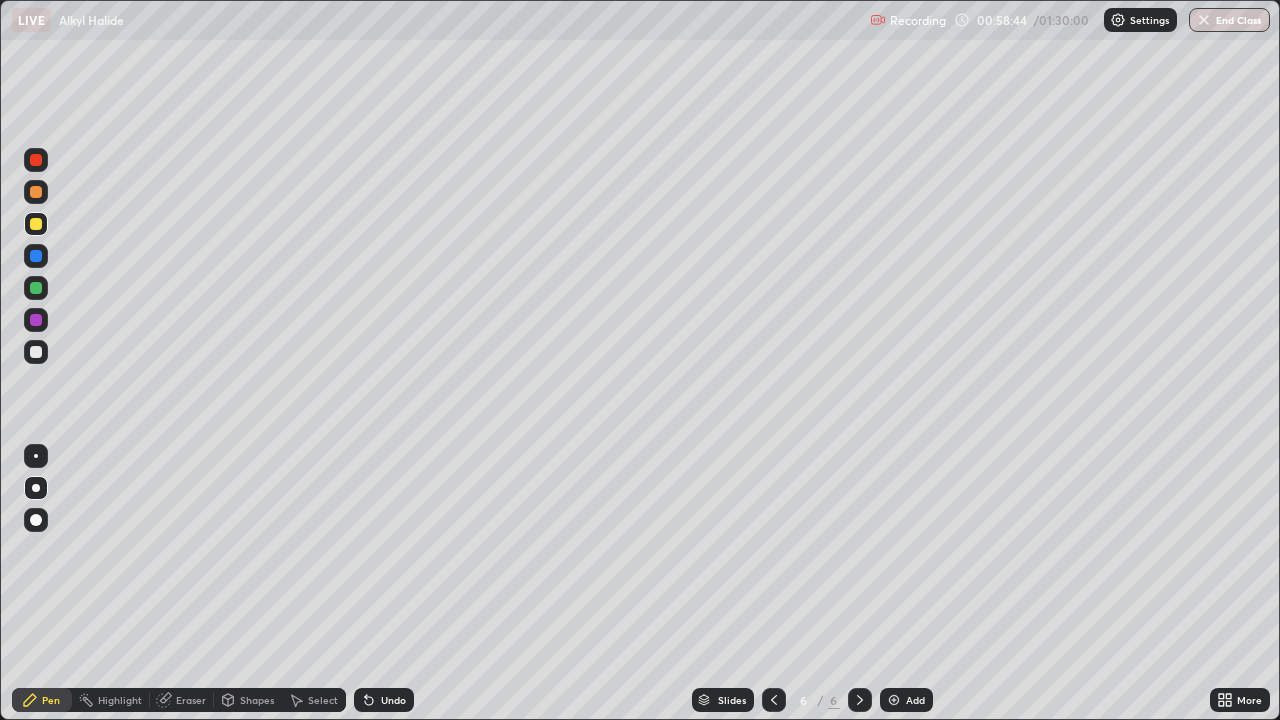 click at bounding box center (36, 160) 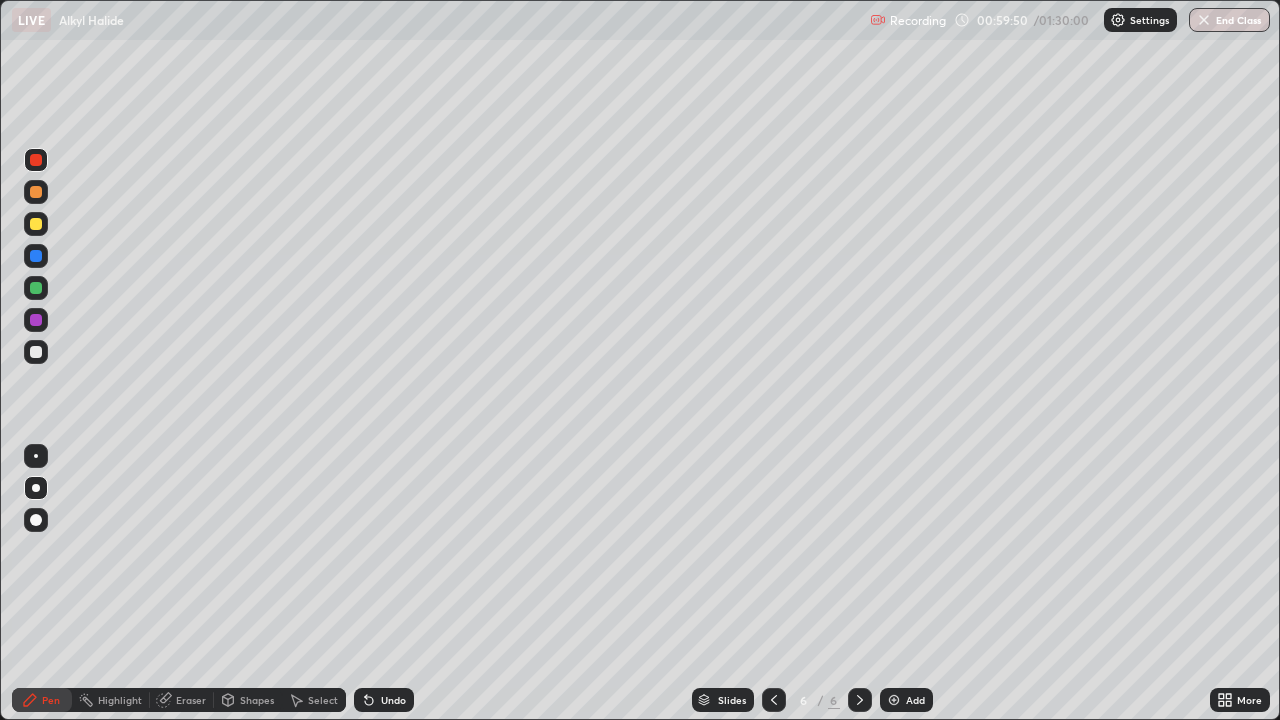 click at bounding box center [36, 320] 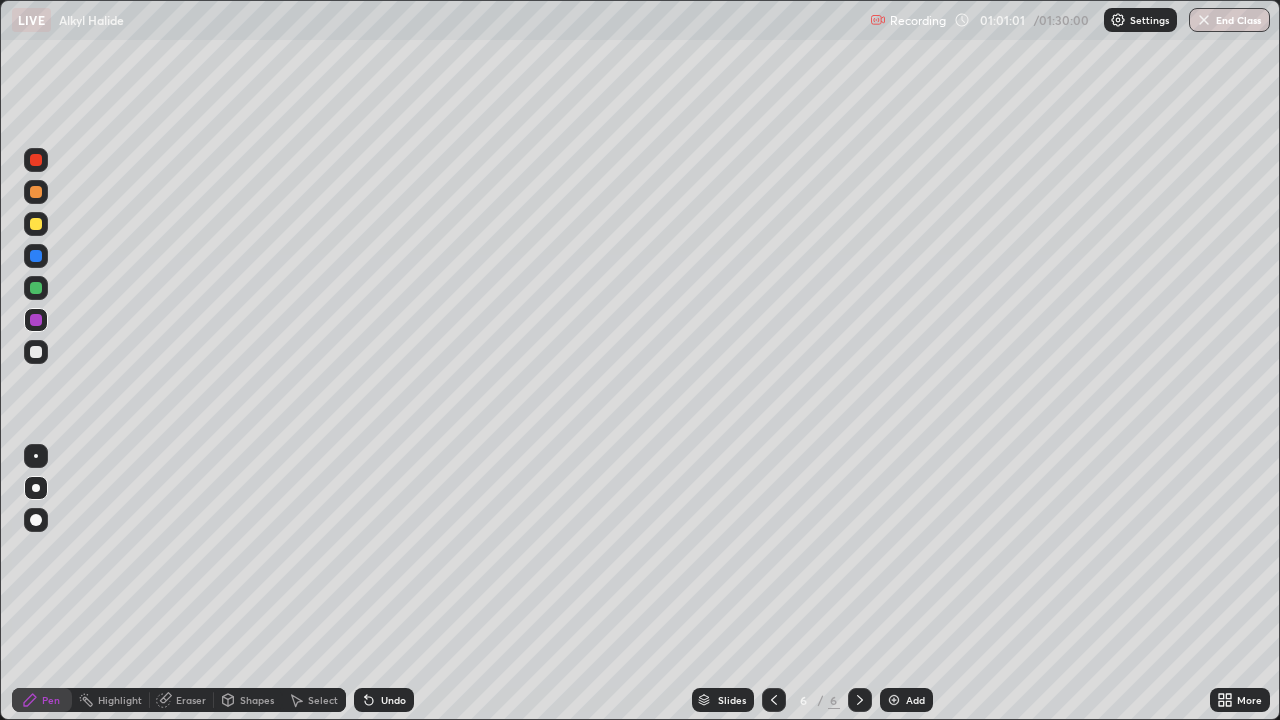 click on "Undo" at bounding box center (384, 700) 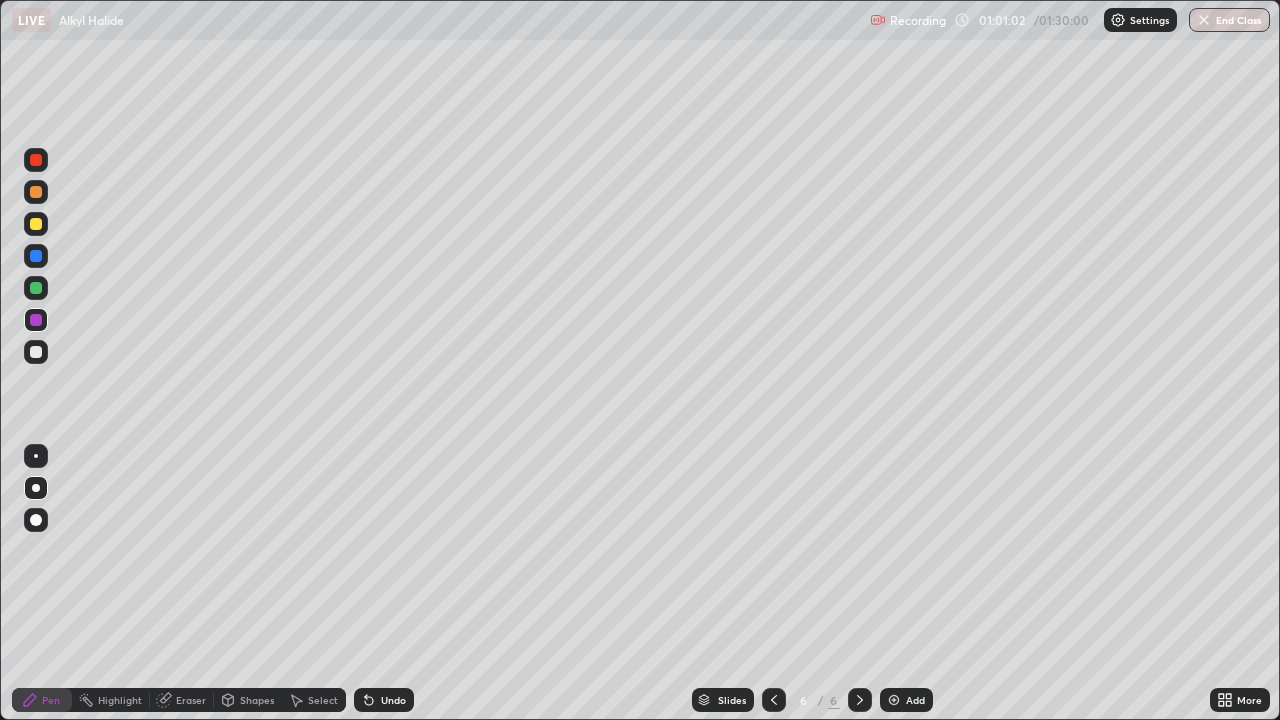 click on "Undo" at bounding box center [384, 700] 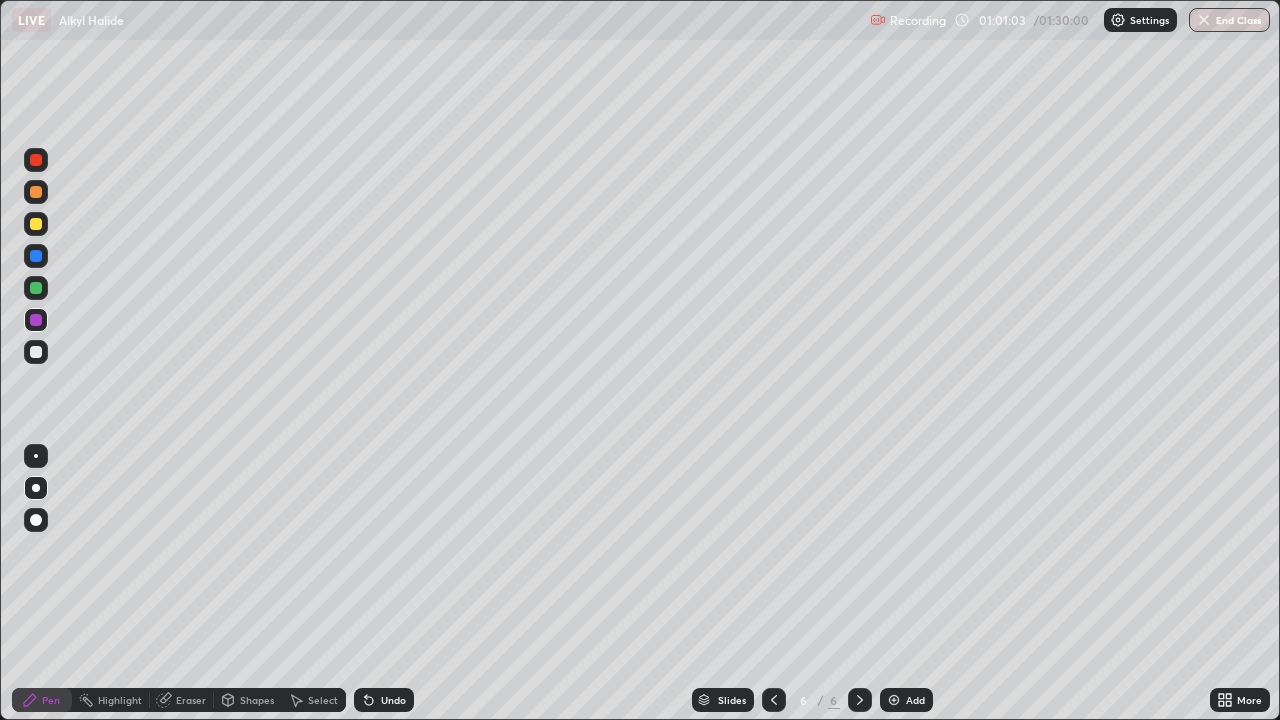 click on "Undo" at bounding box center [384, 700] 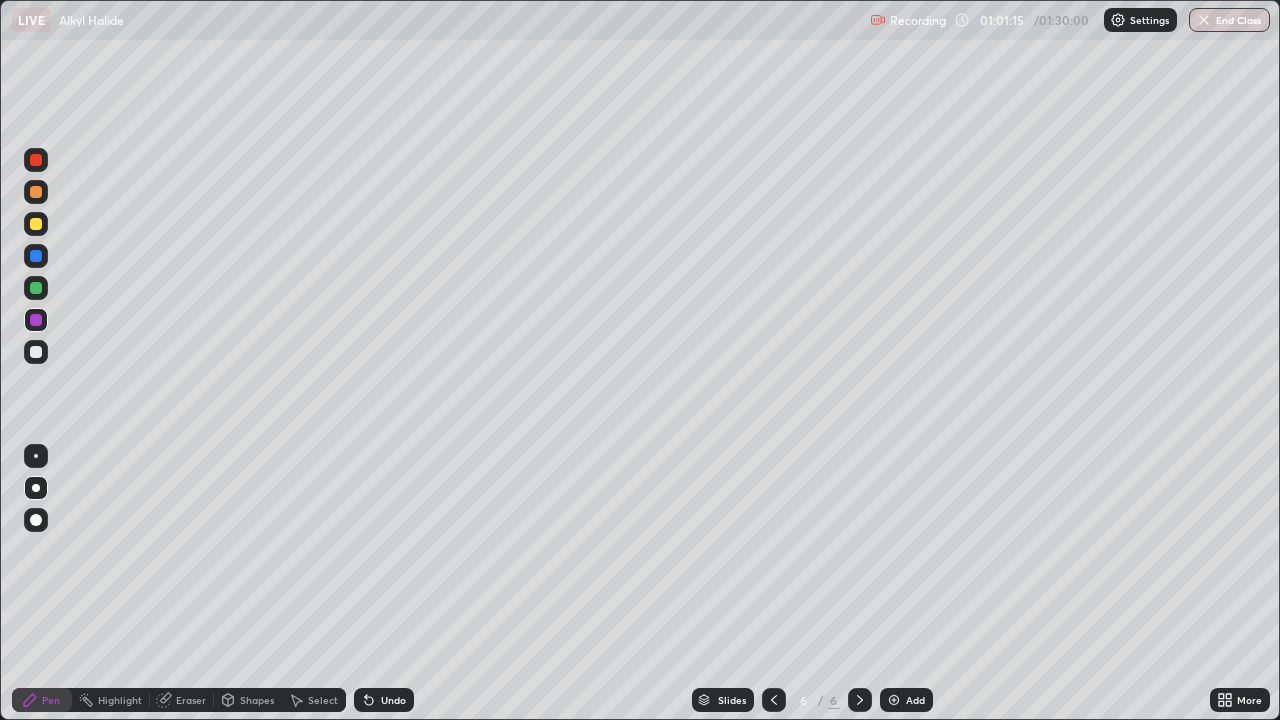 click on "Undo" at bounding box center (384, 700) 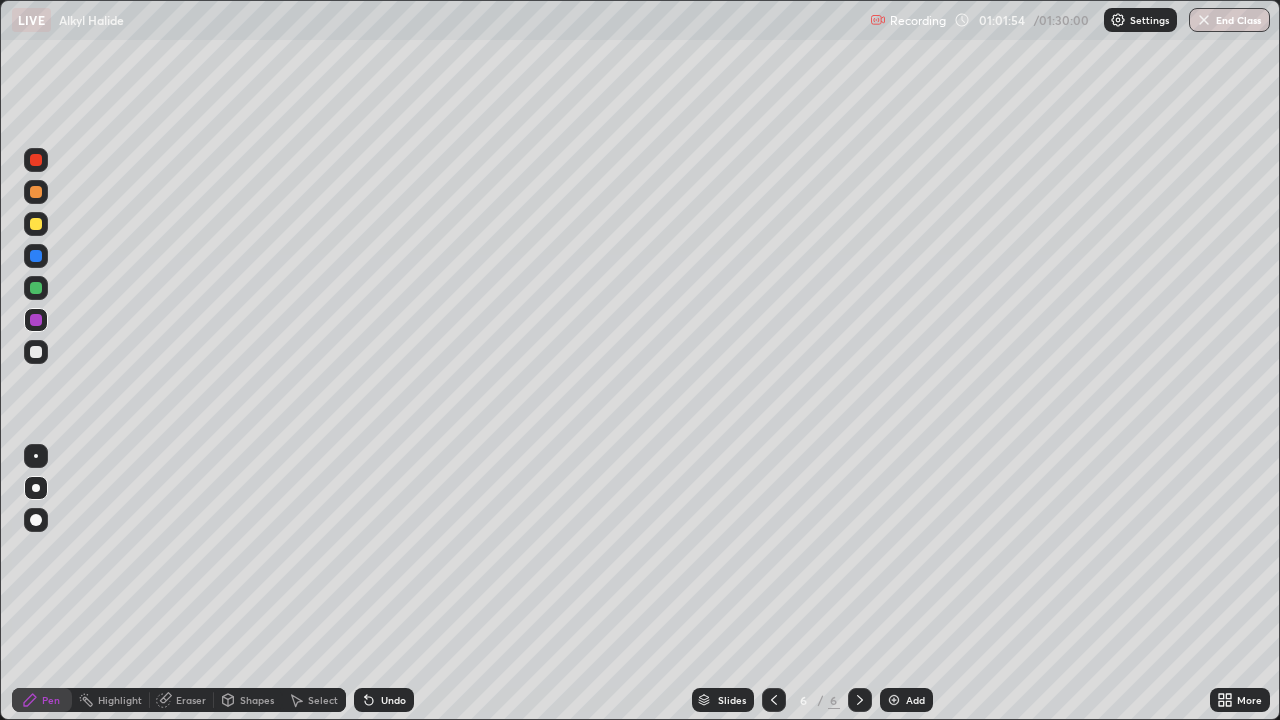 click on "Undo" at bounding box center (384, 700) 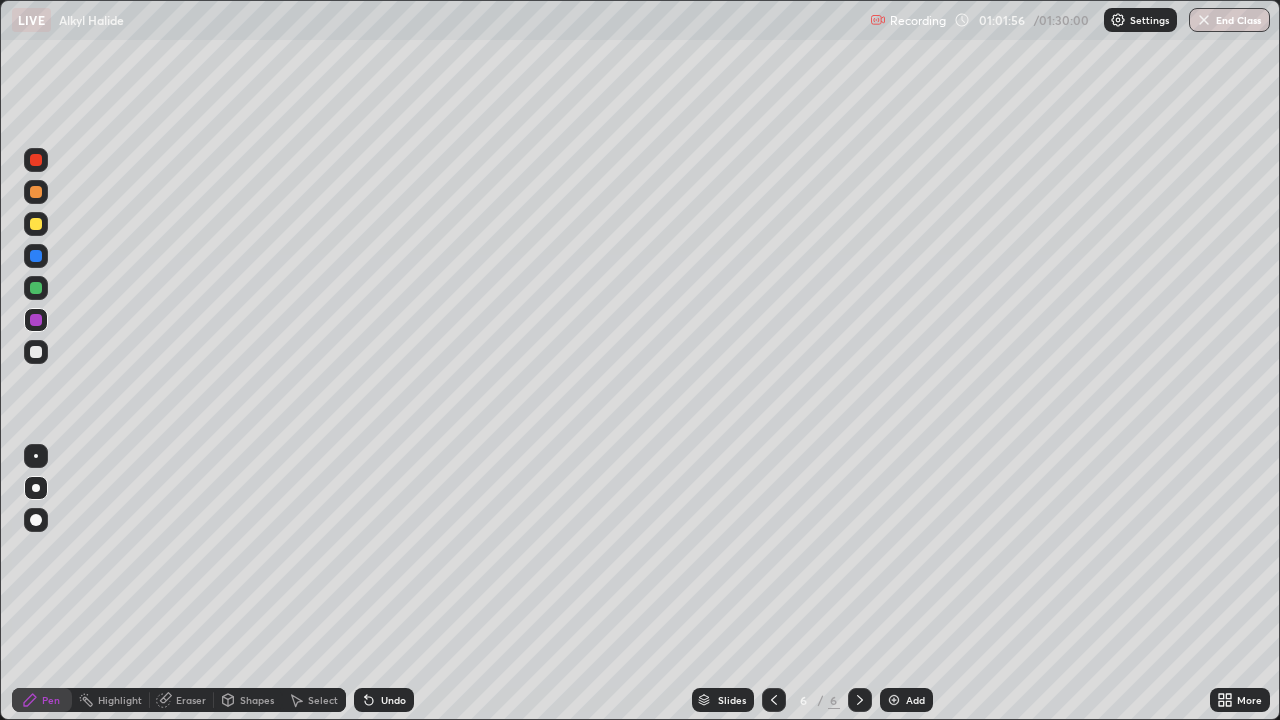 click on "Undo" at bounding box center (393, 700) 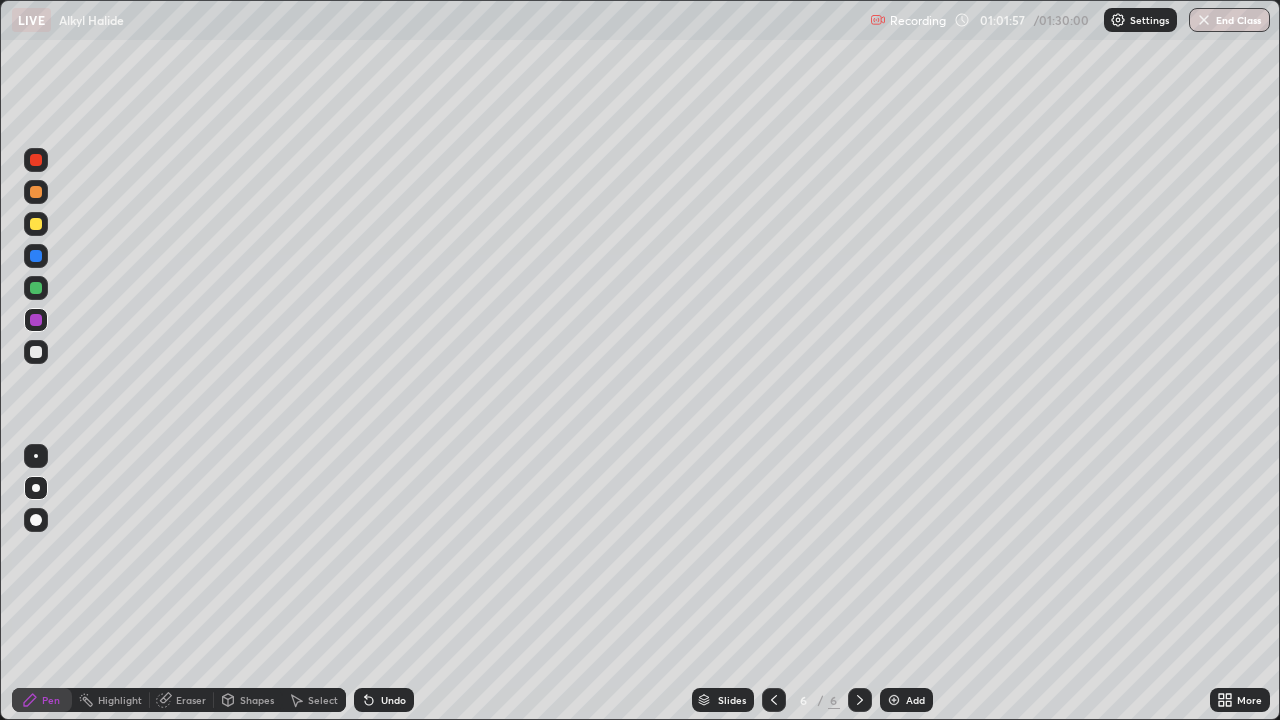click on "Undo" at bounding box center [384, 700] 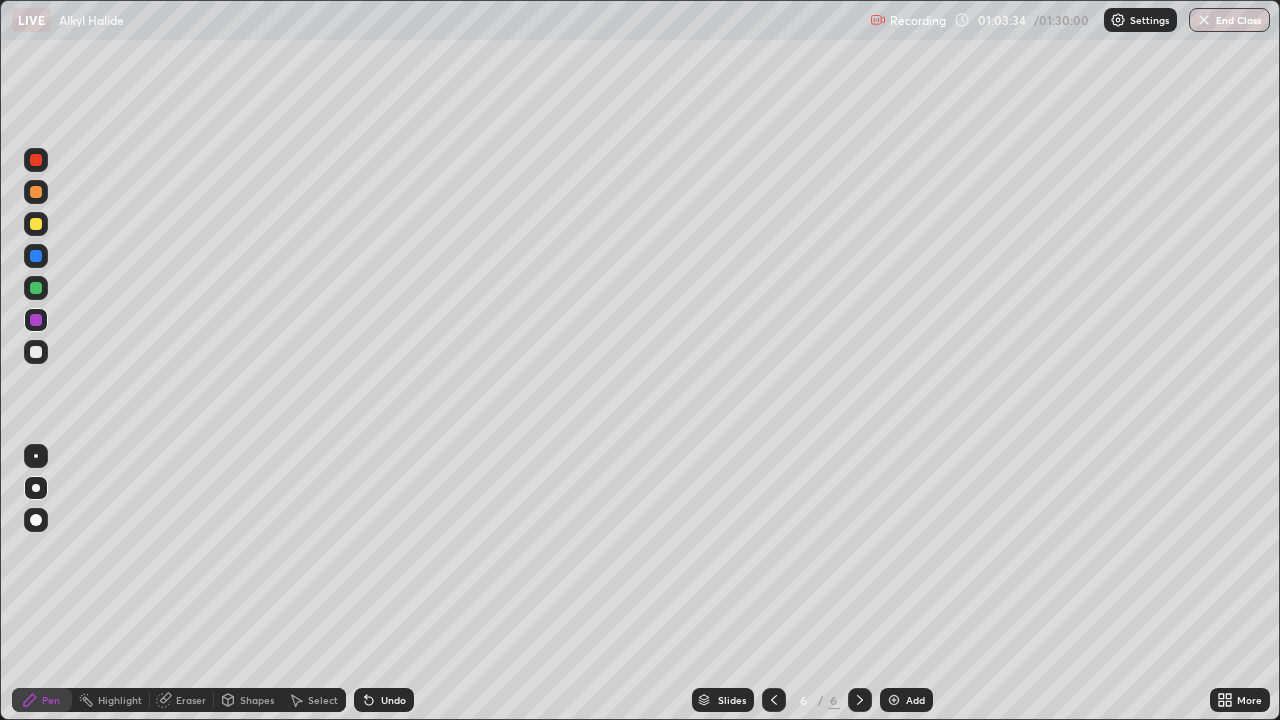 click at bounding box center [36, 352] 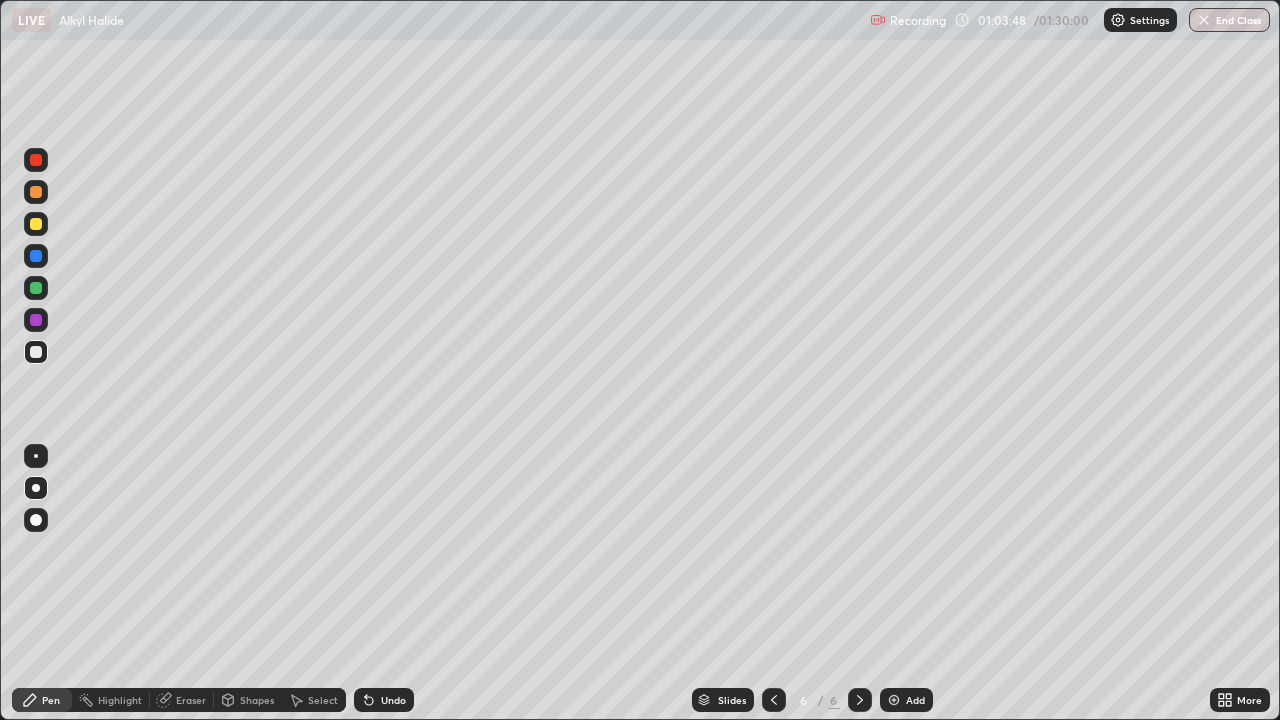 click on "Undo" at bounding box center [393, 700] 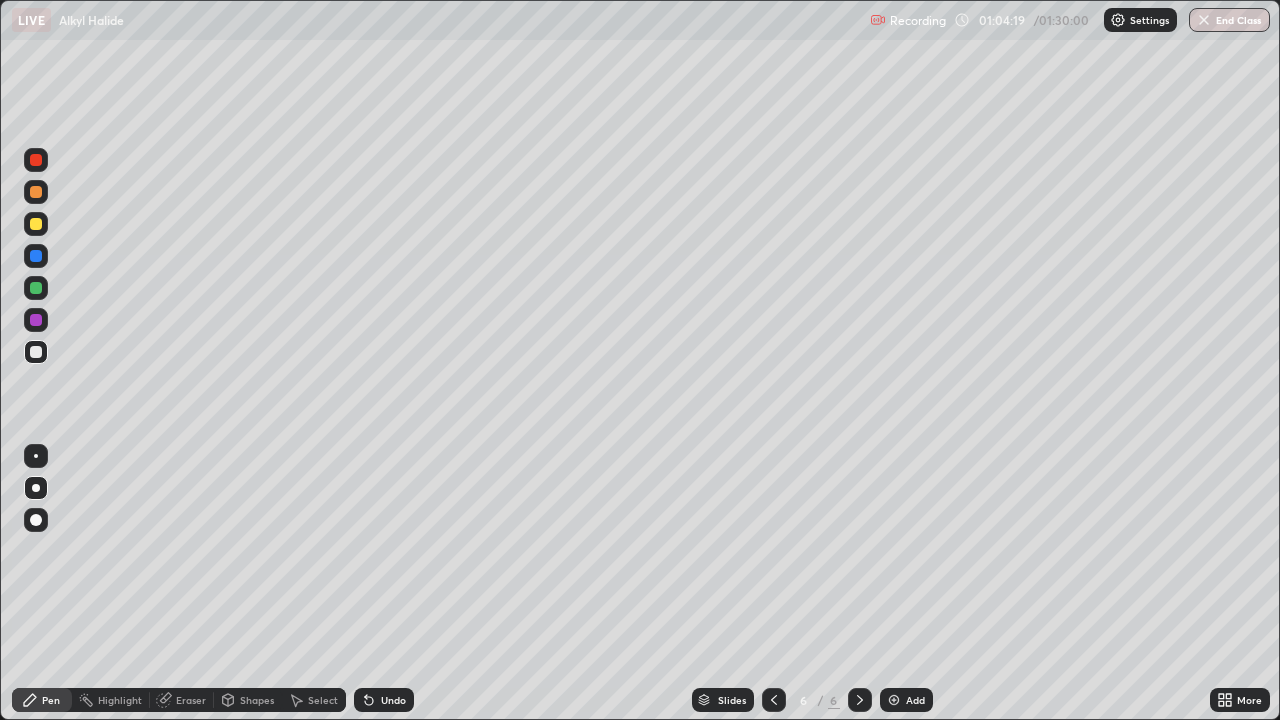 click at bounding box center (774, 700) 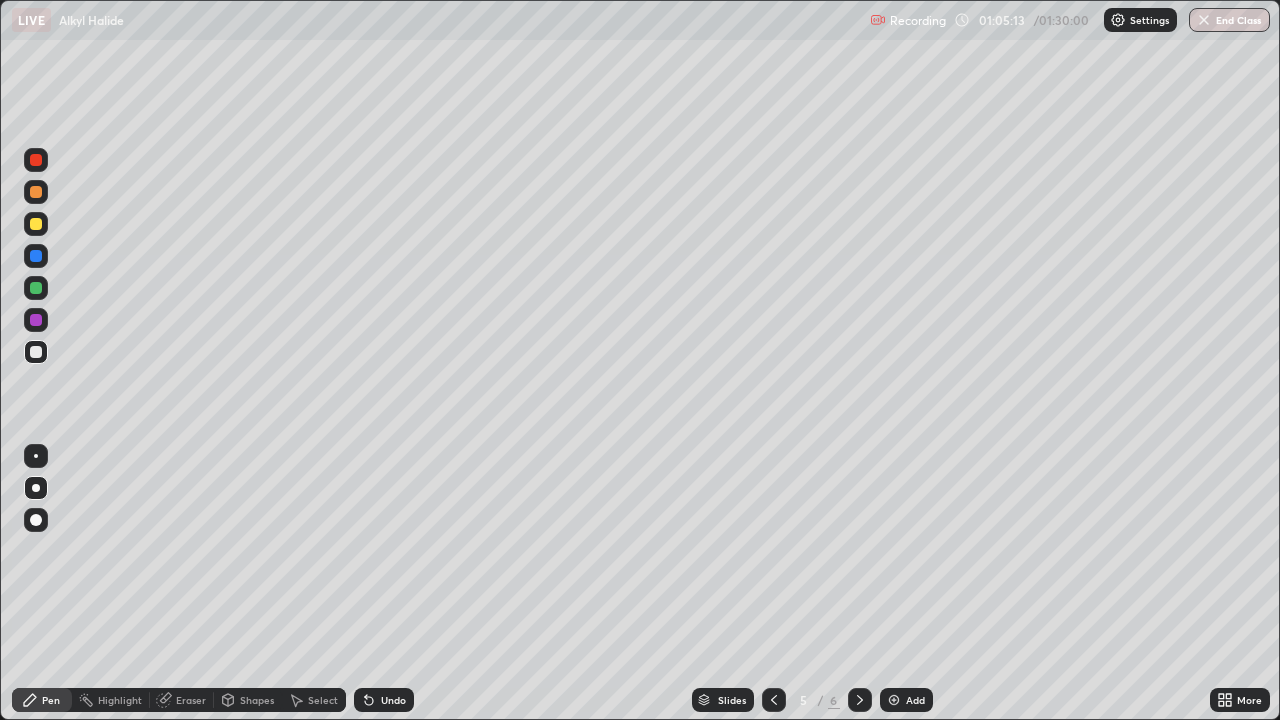 click 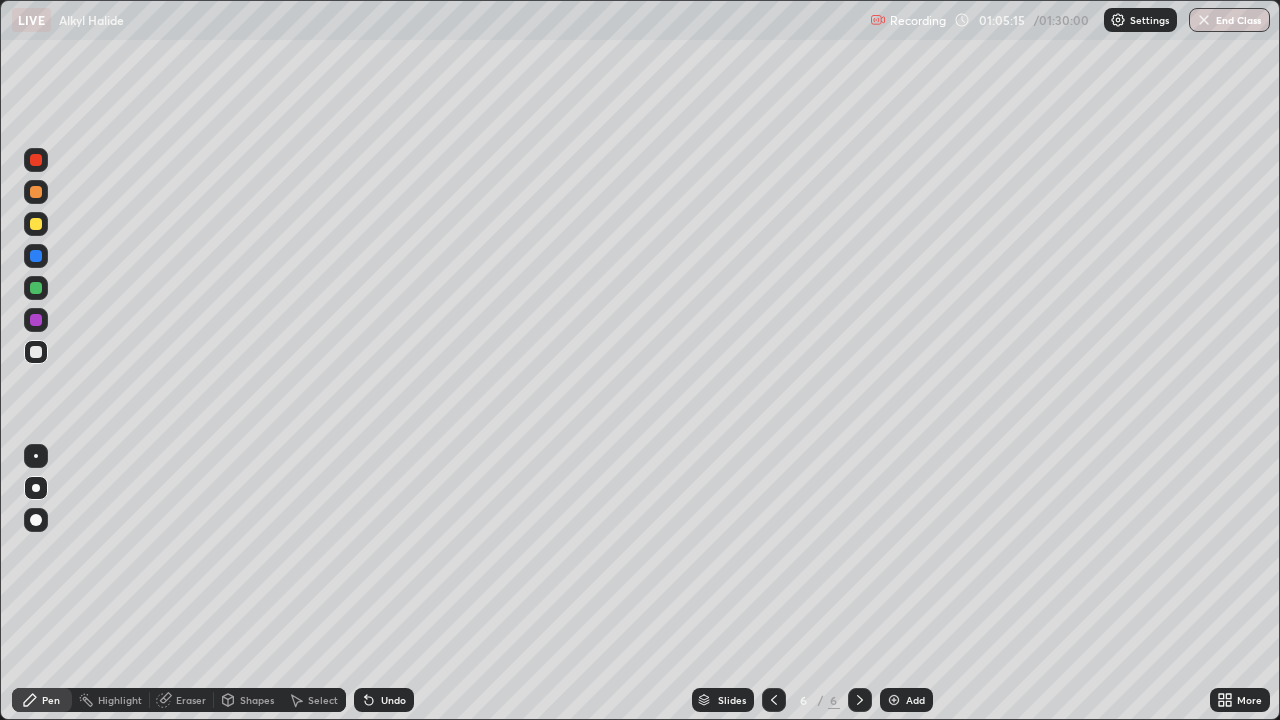 click at bounding box center (36, 320) 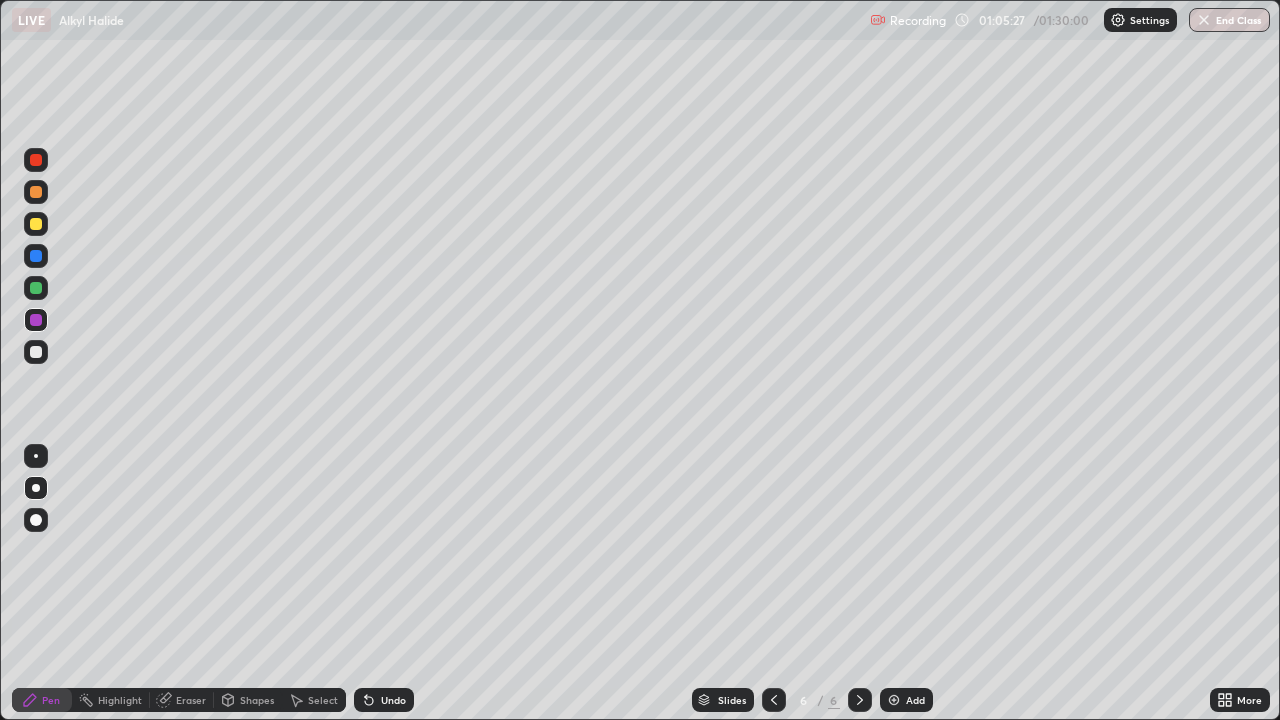 click on "Eraser" at bounding box center [191, 700] 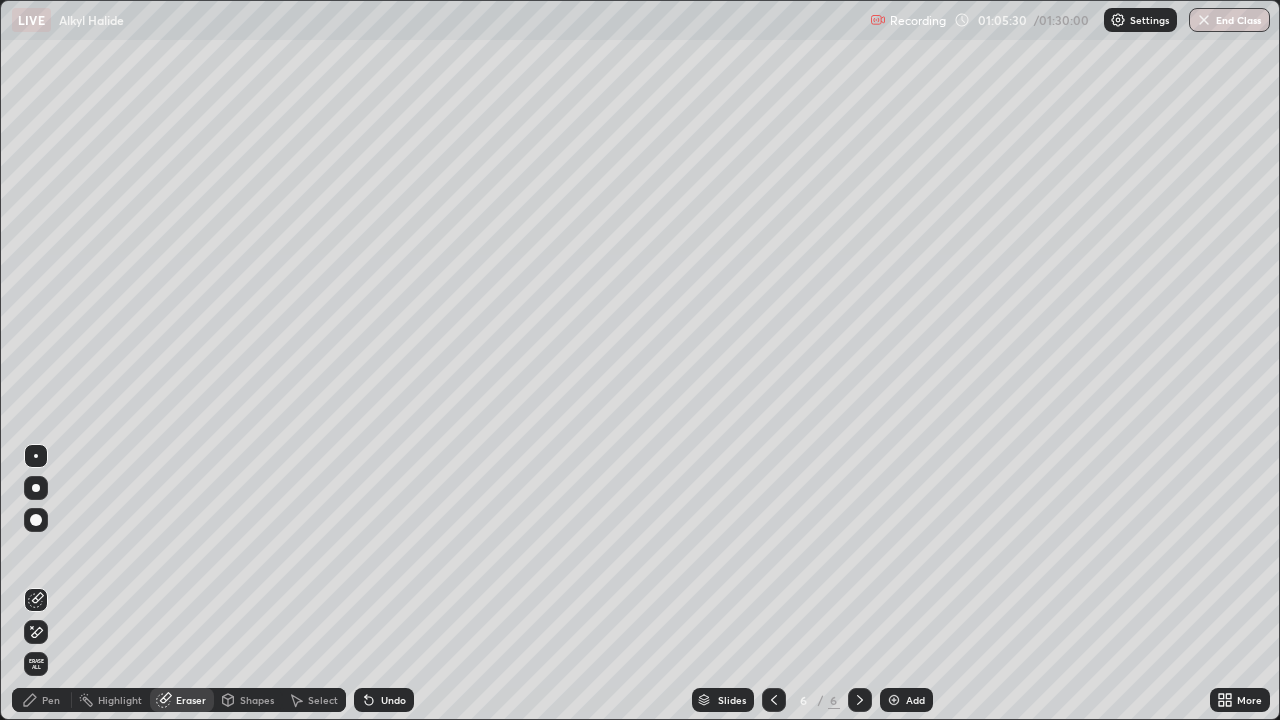 click on "Pen" at bounding box center [51, 700] 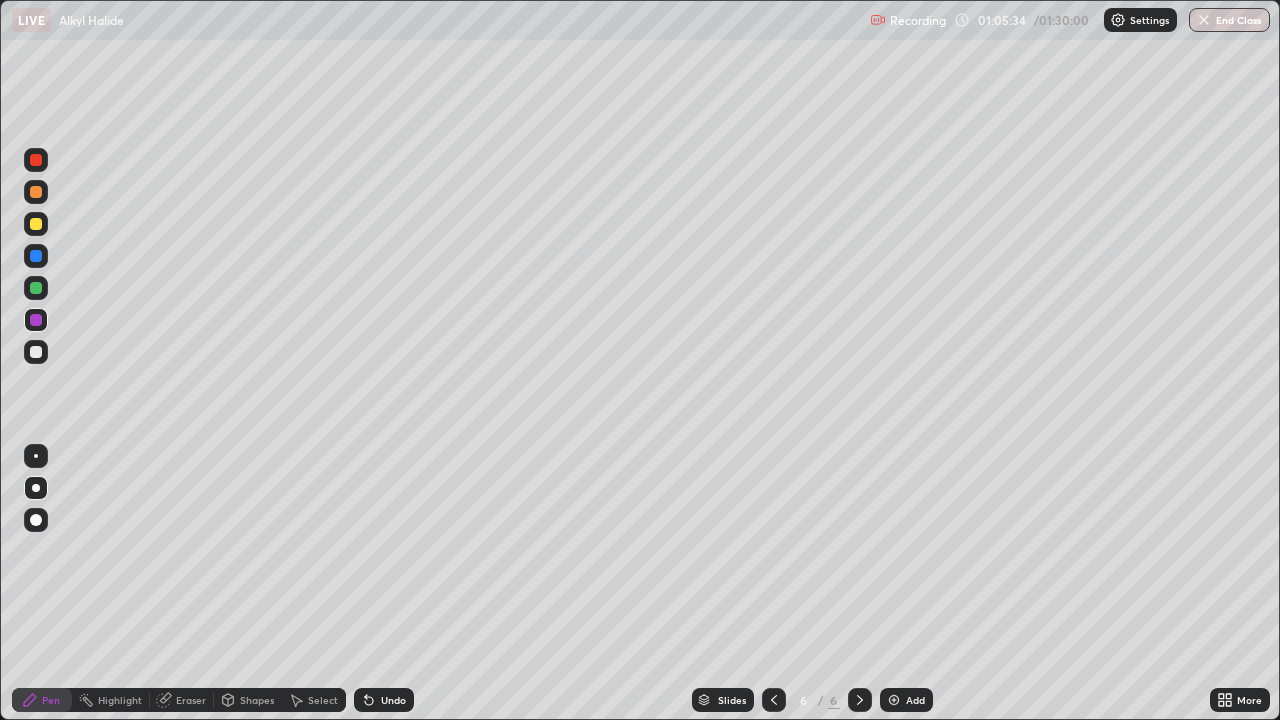 click 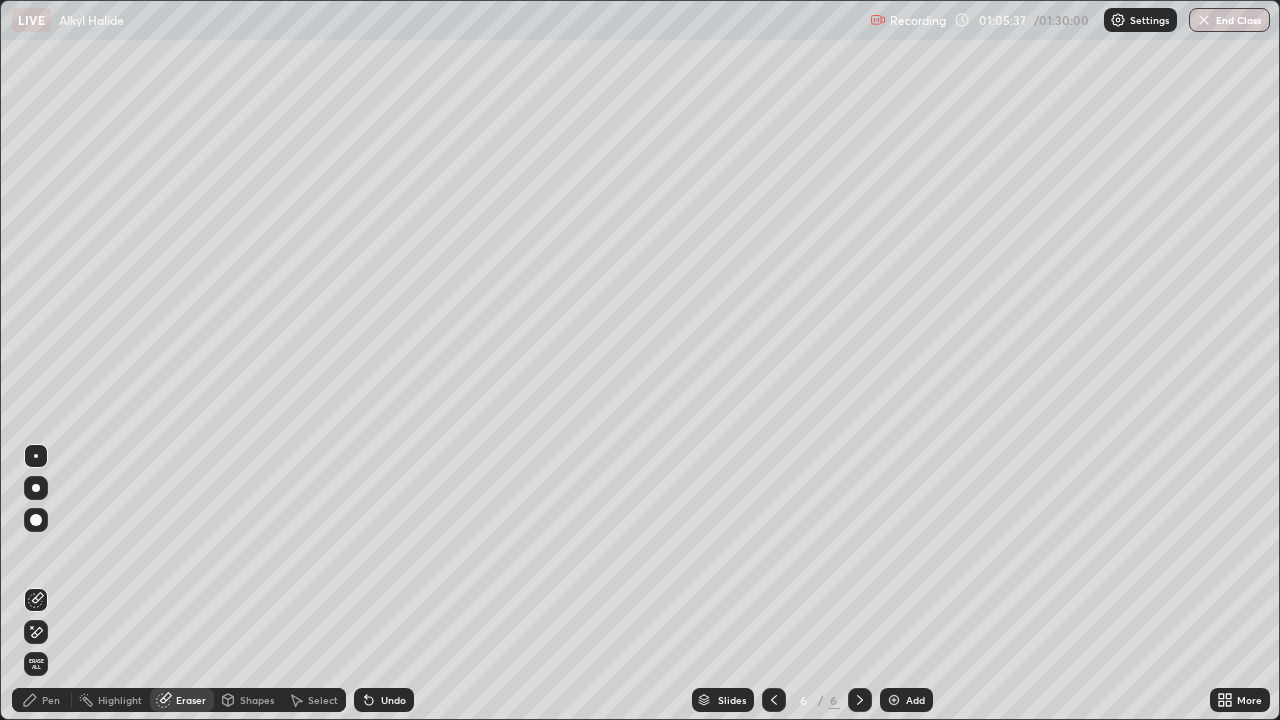 click on "Pen" at bounding box center (51, 700) 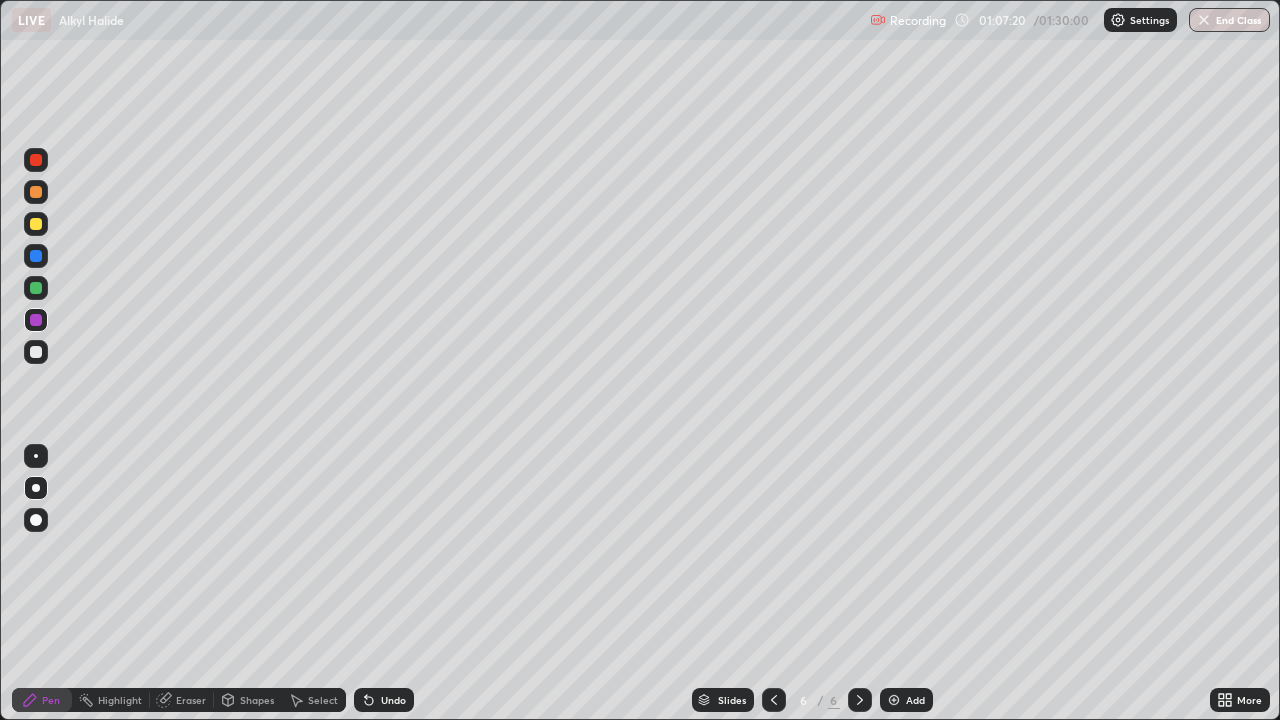 click at bounding box center [36, 352] 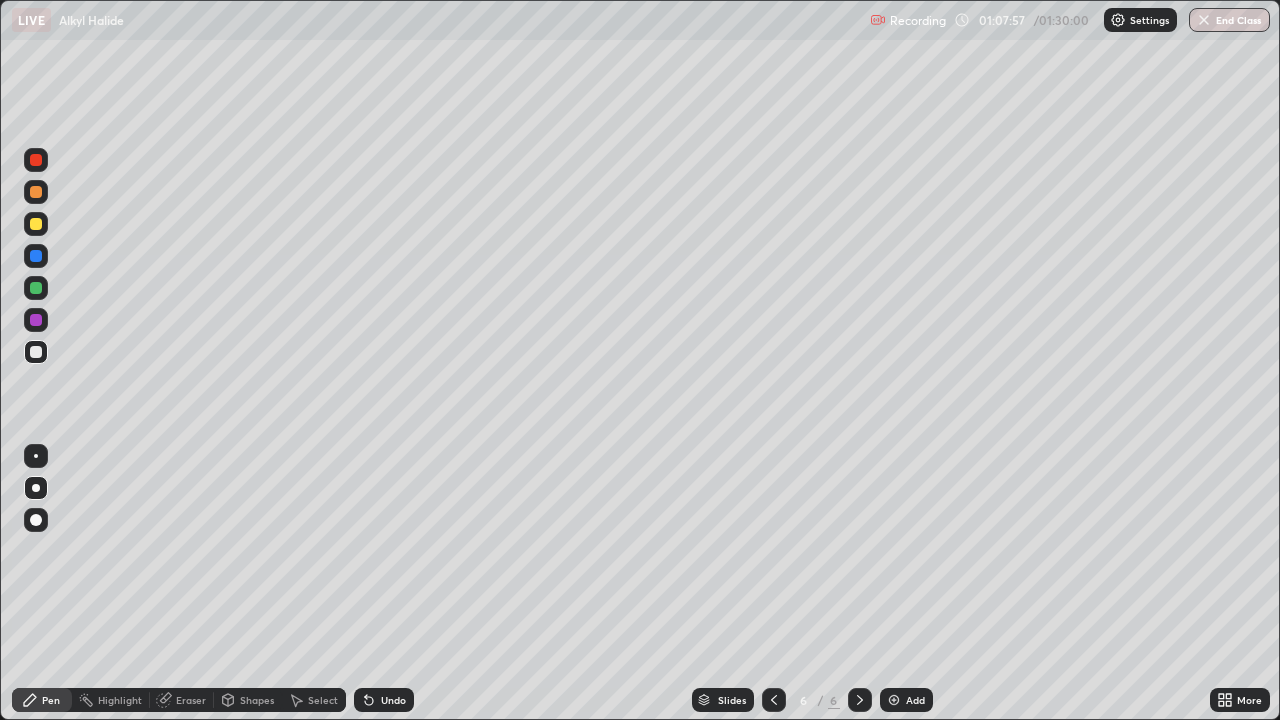 click on "Slides 6 / 6 Add" at bounding box center [812, 700] 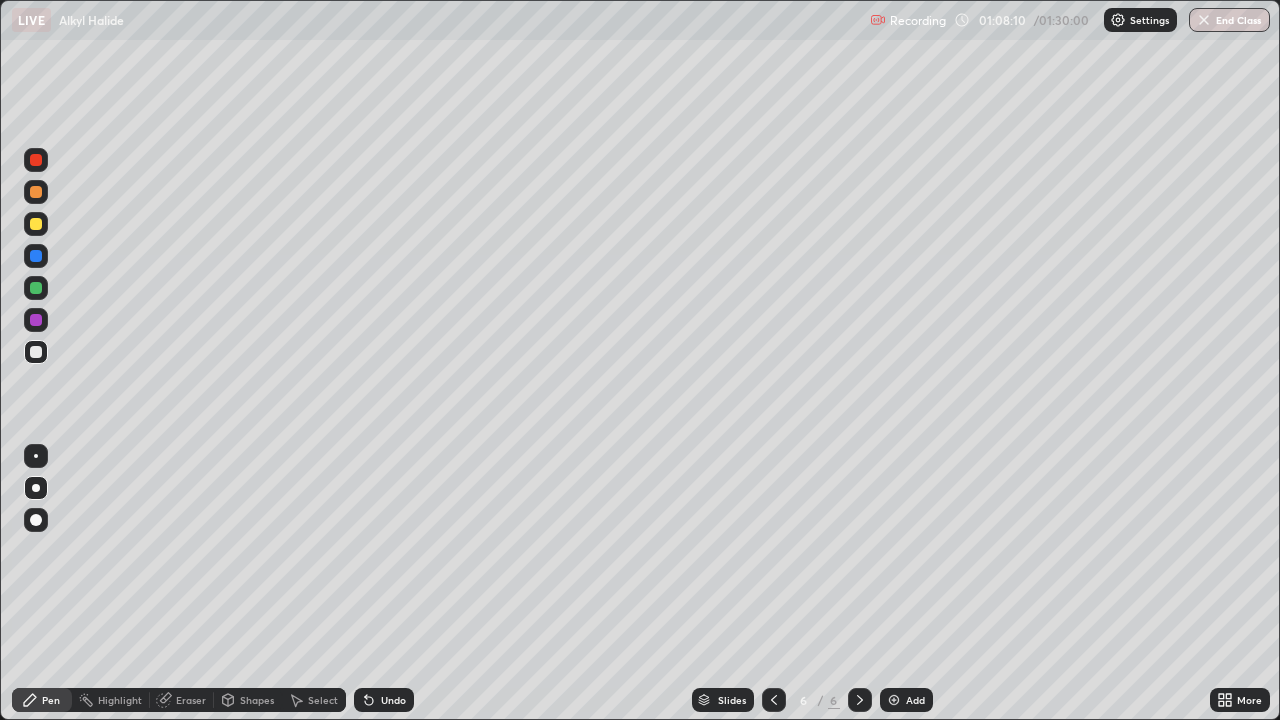 click on "Undo" at bounding box center [393, 700] 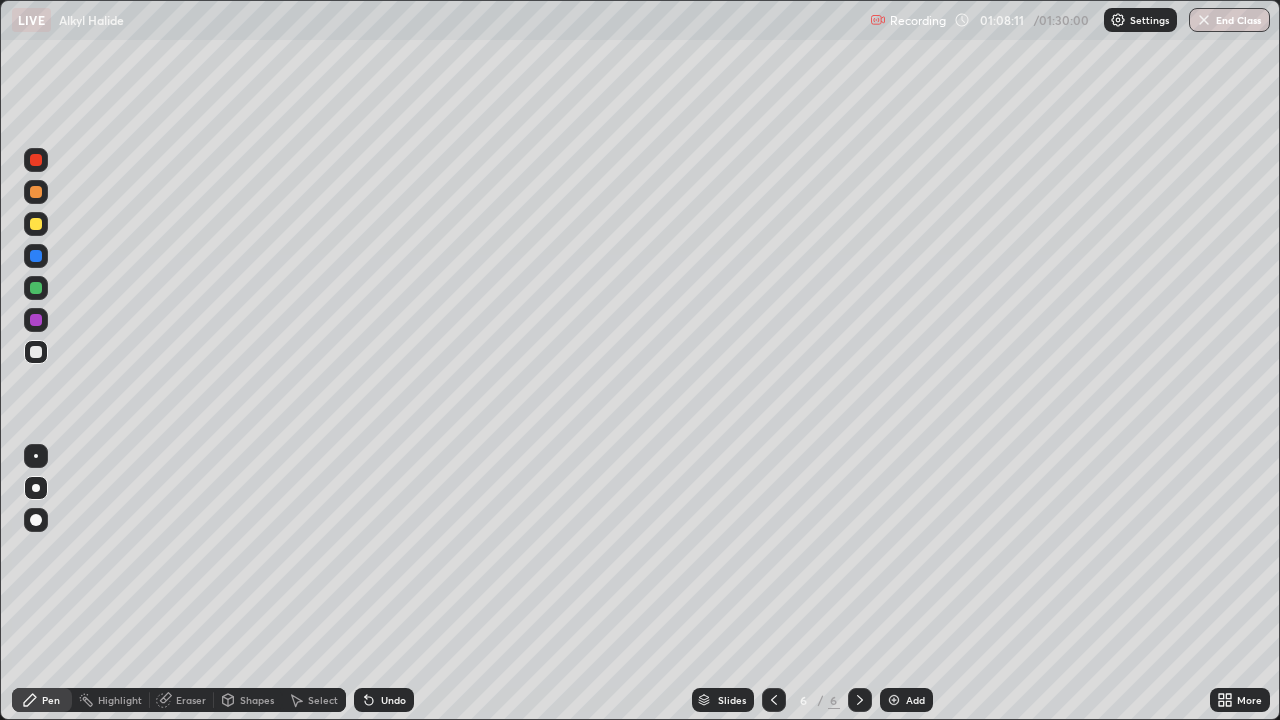 click on "Undo" at bounding box center [384, 700] 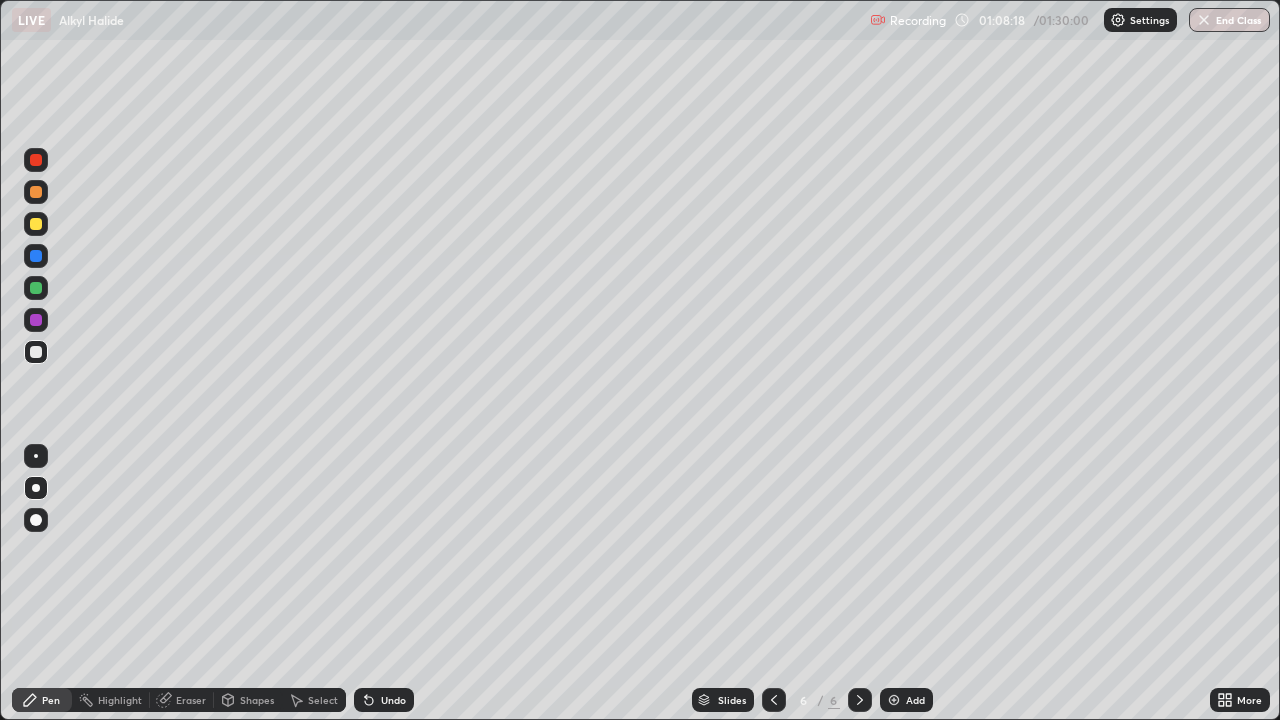 click on "Slides 6 / 6 Add" at bounding box center [812, 700] 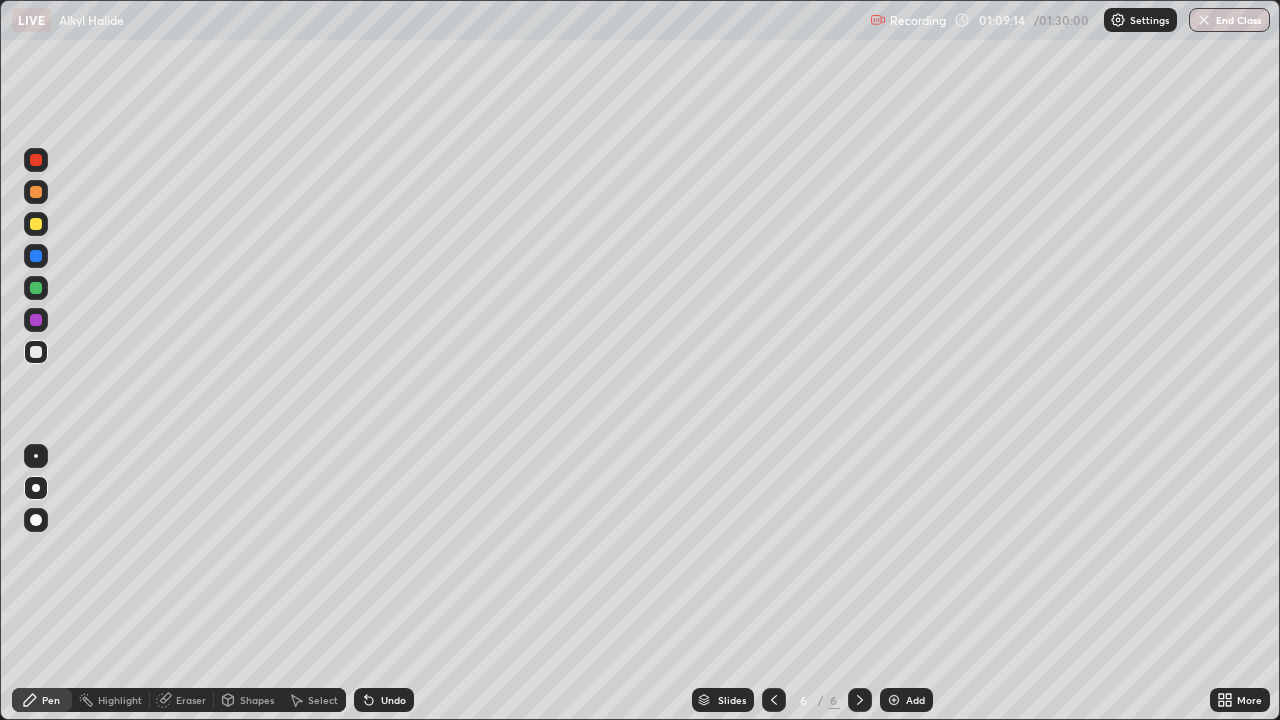 click on "Add" at bounding box center (906, 700) 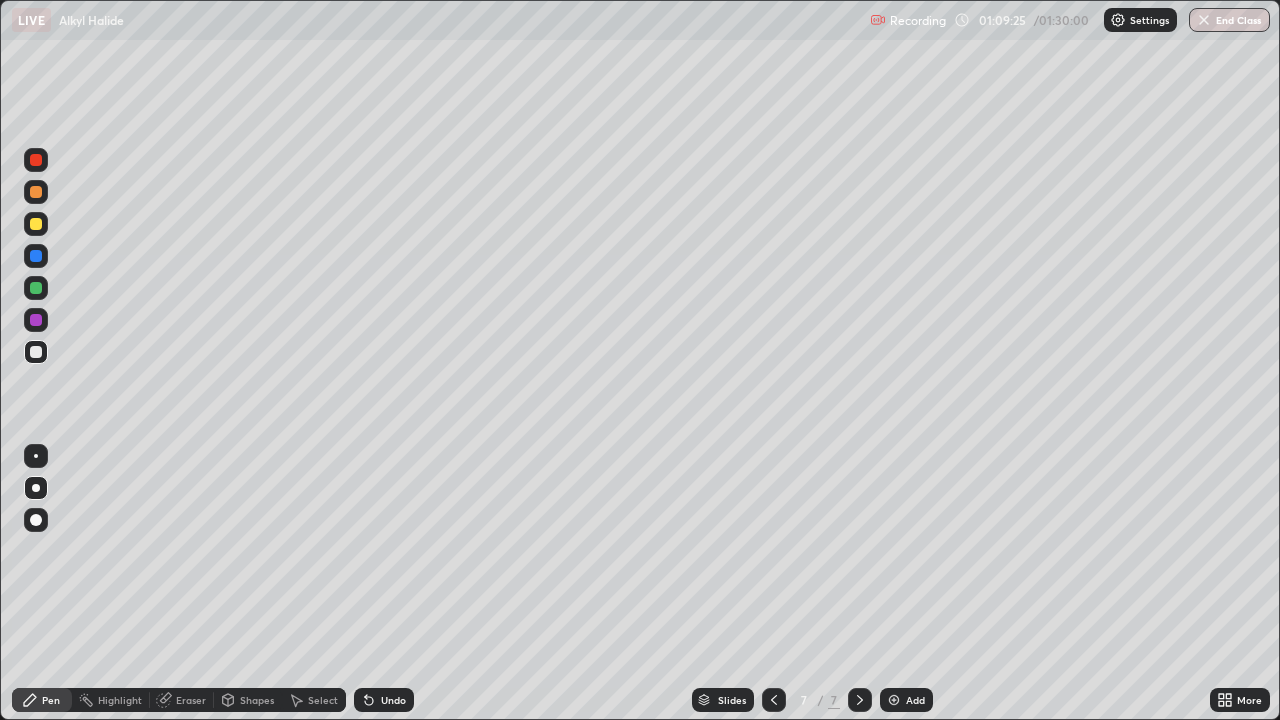 click 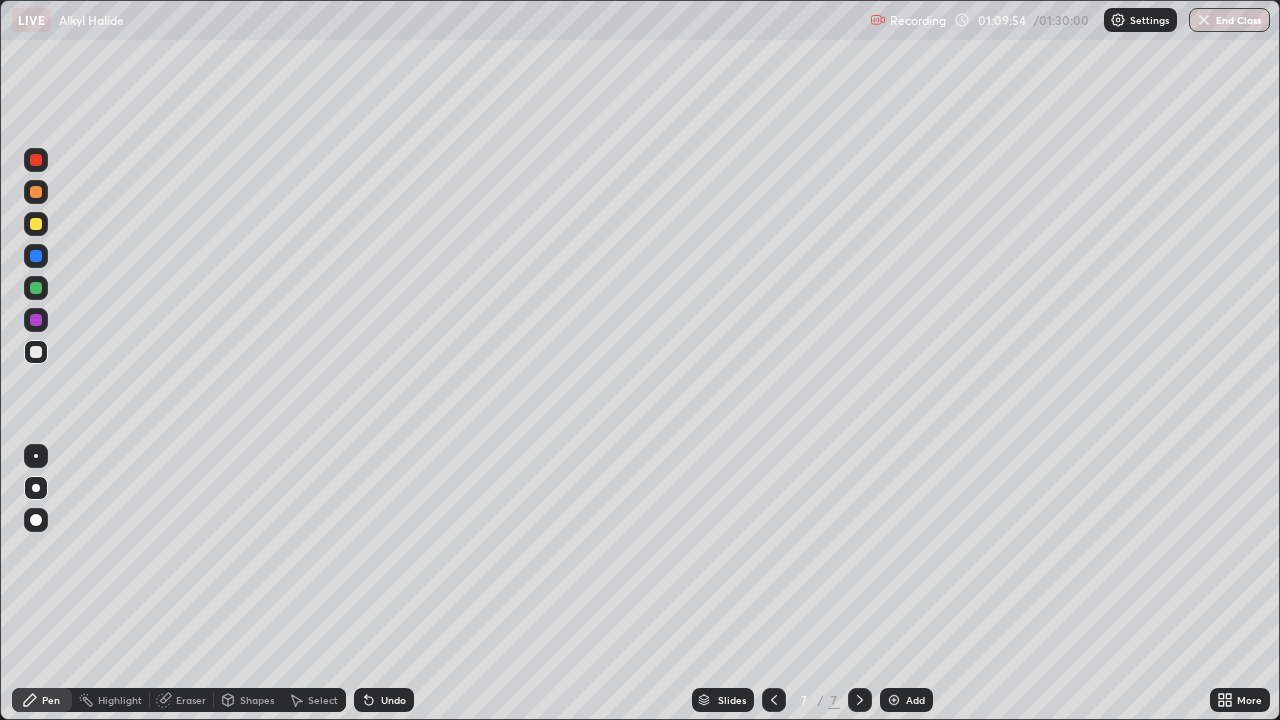 click 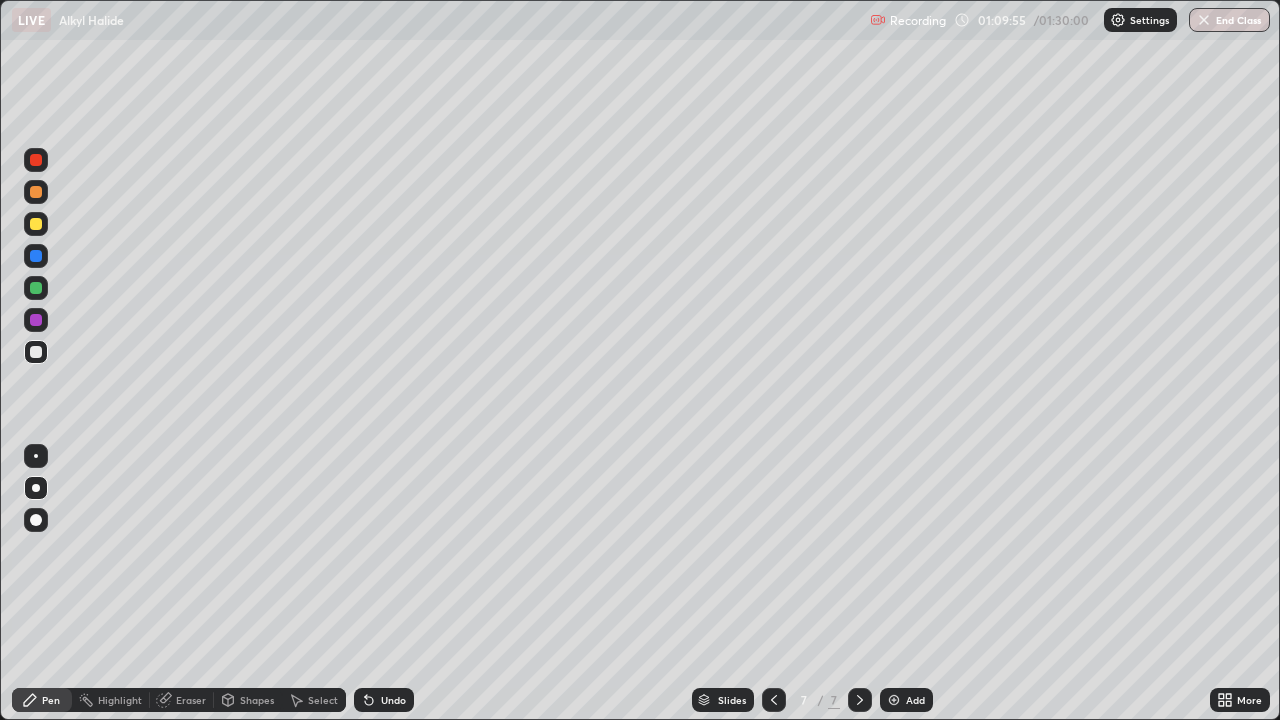 click 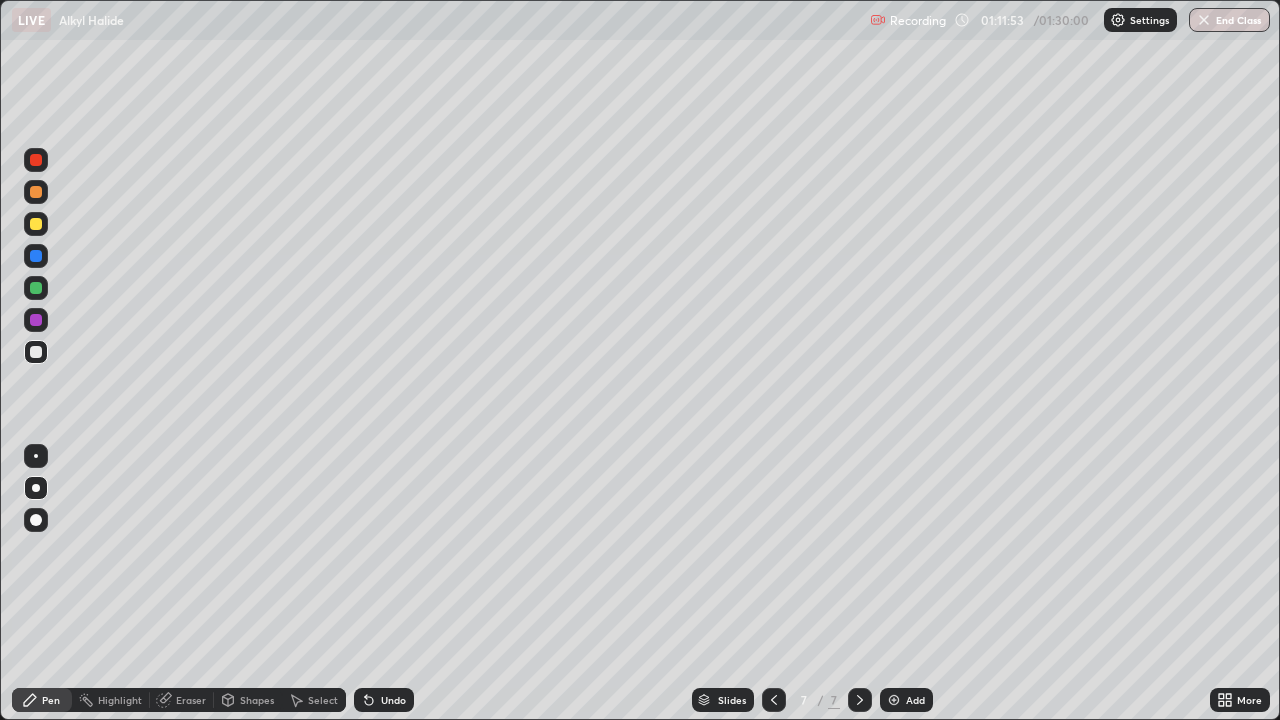 click 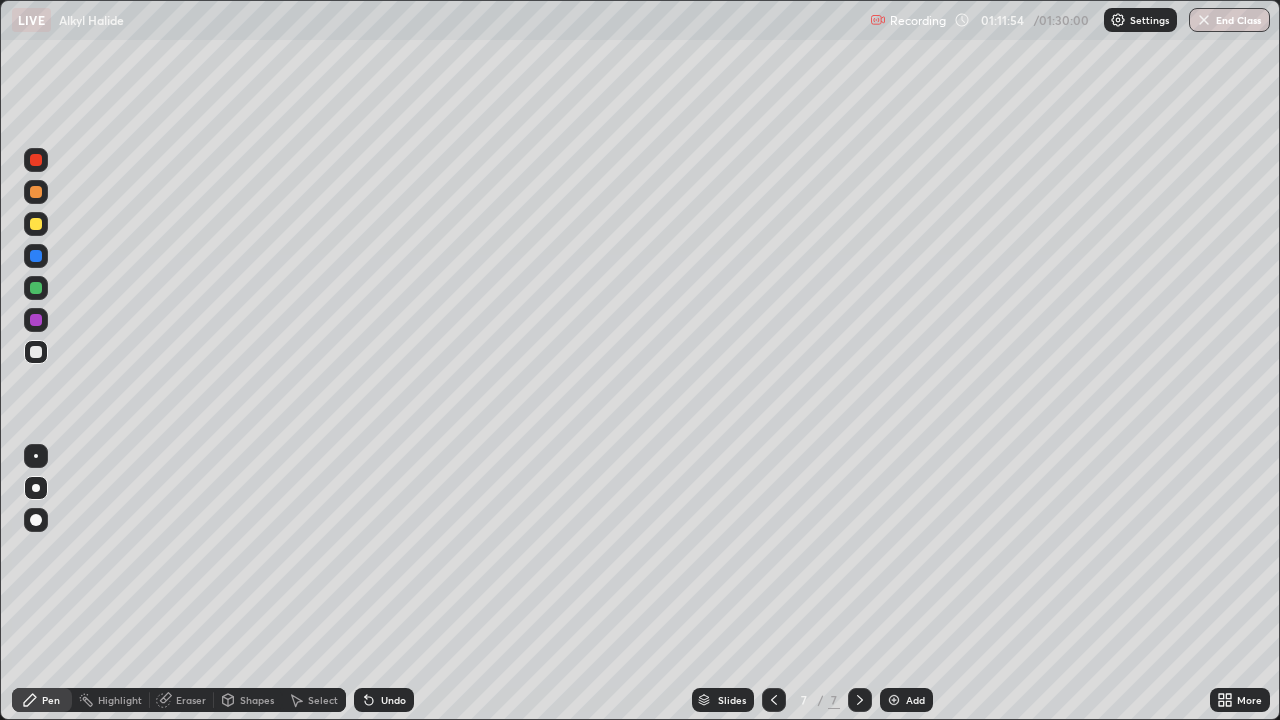click 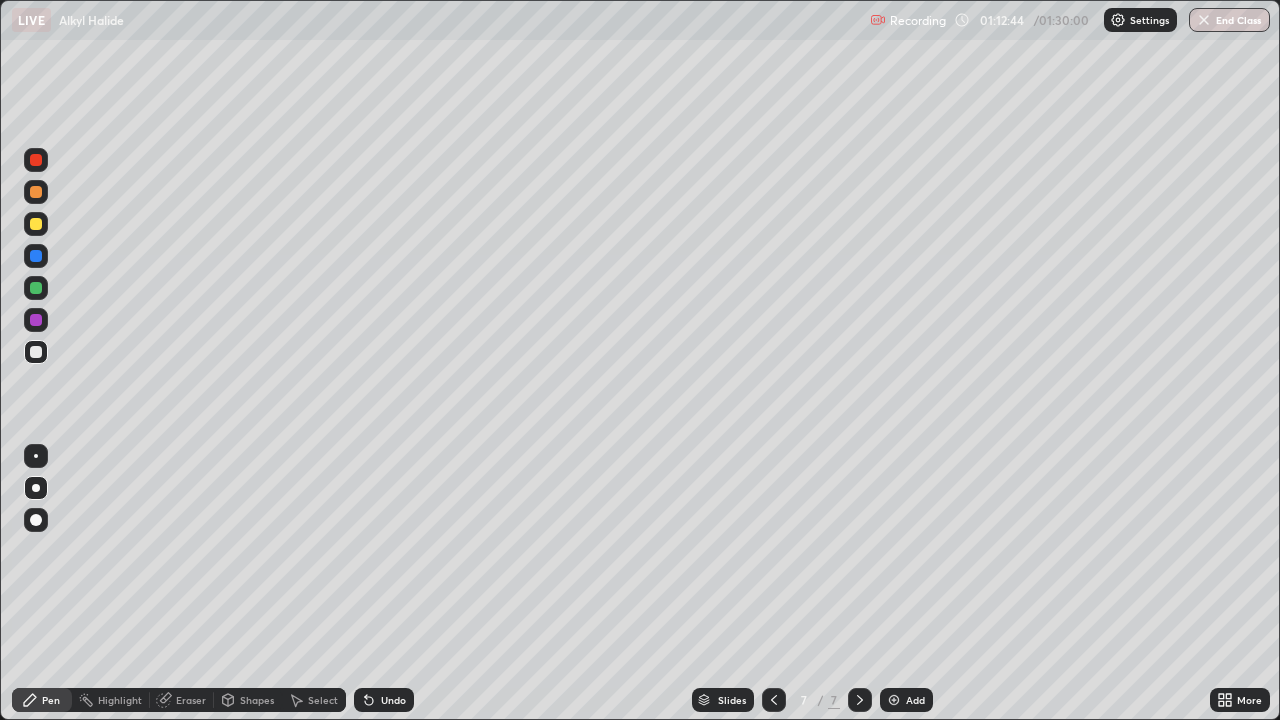 click on "Undo" at bounding box center [393, 700] 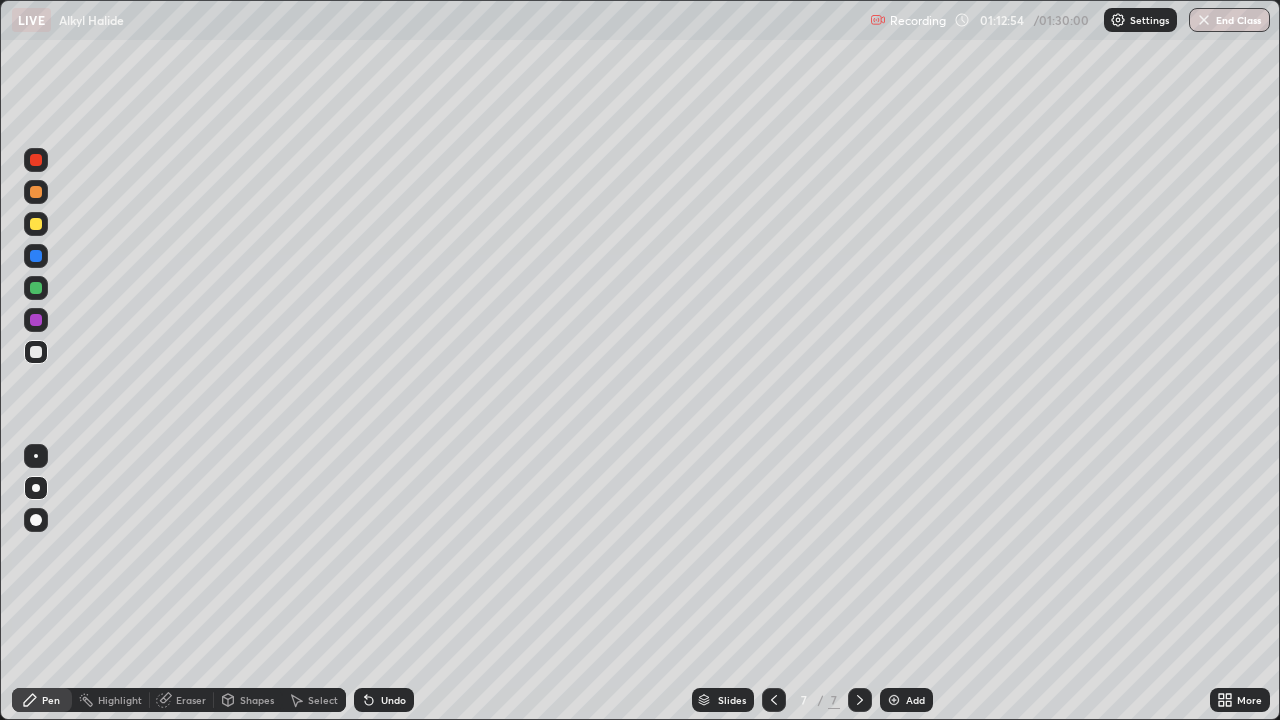 click 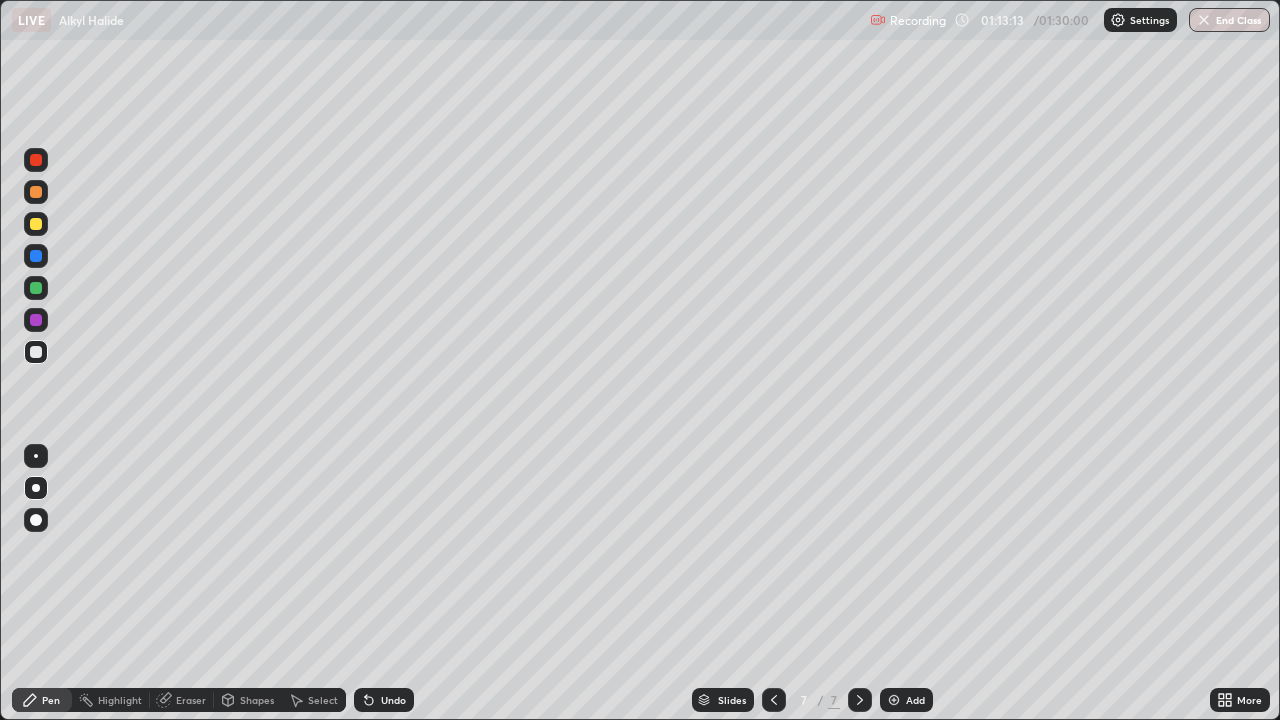 click 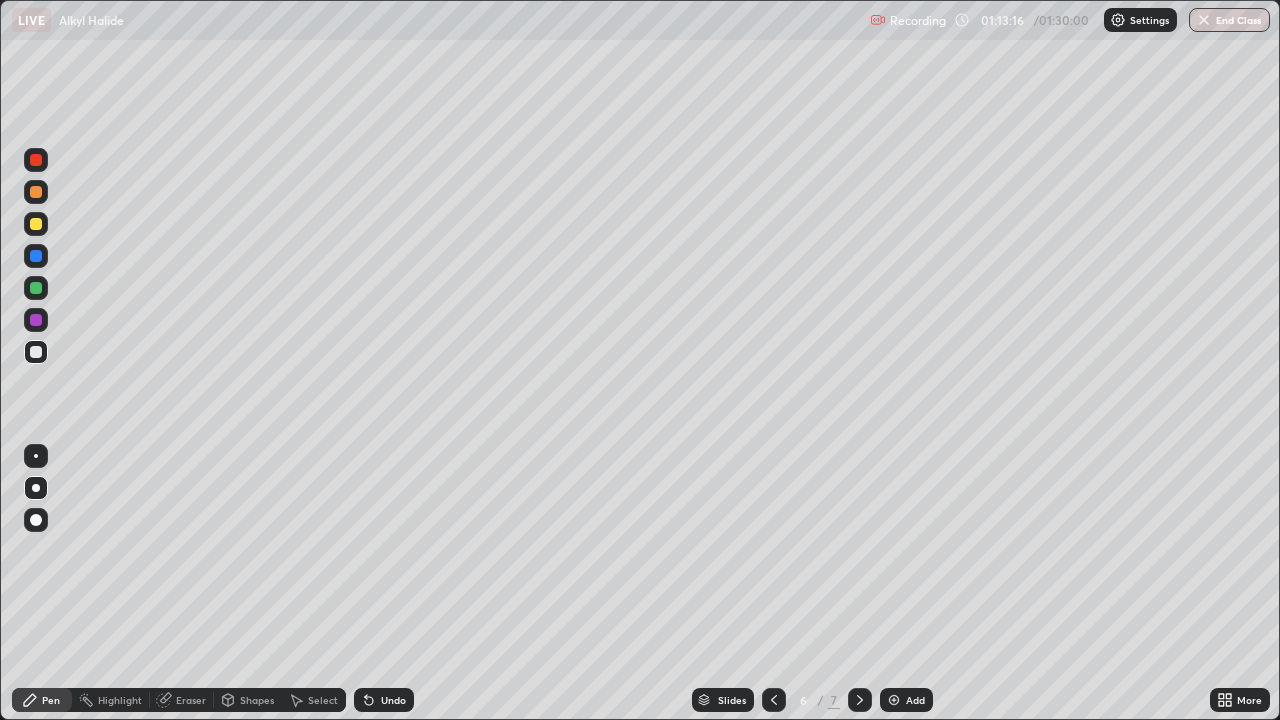 click 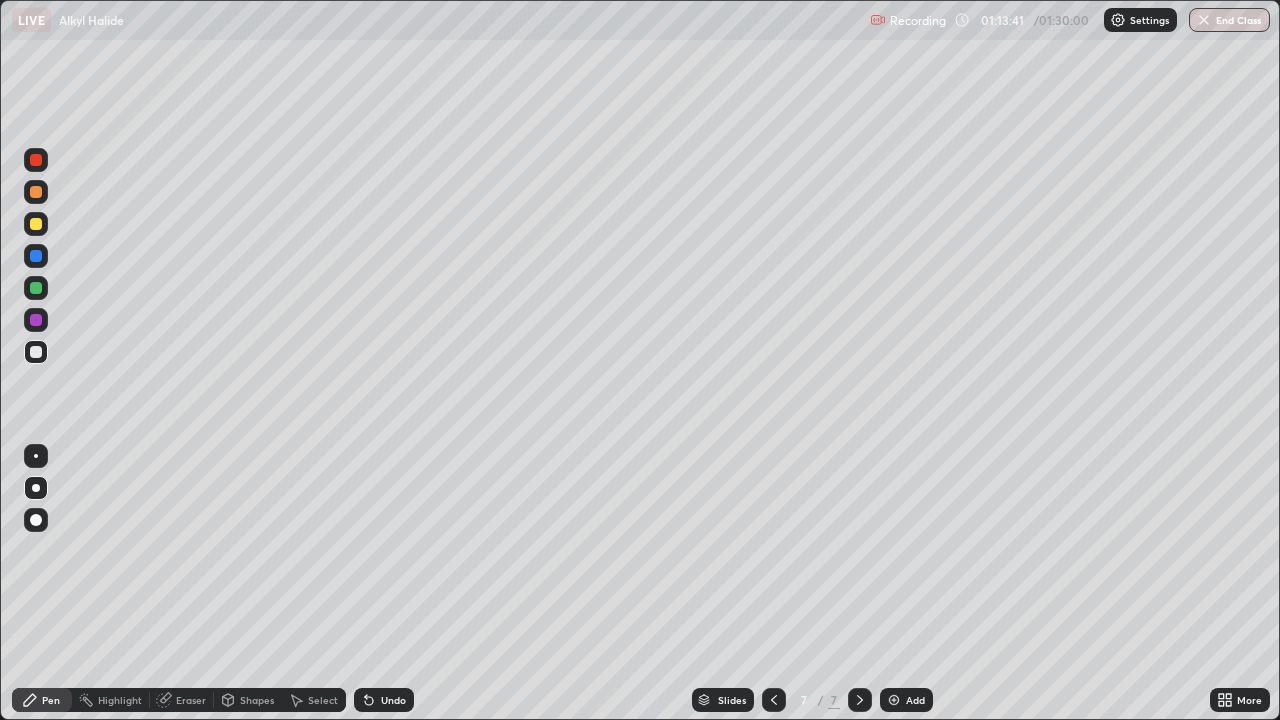 click at bounding box center (36, 320) 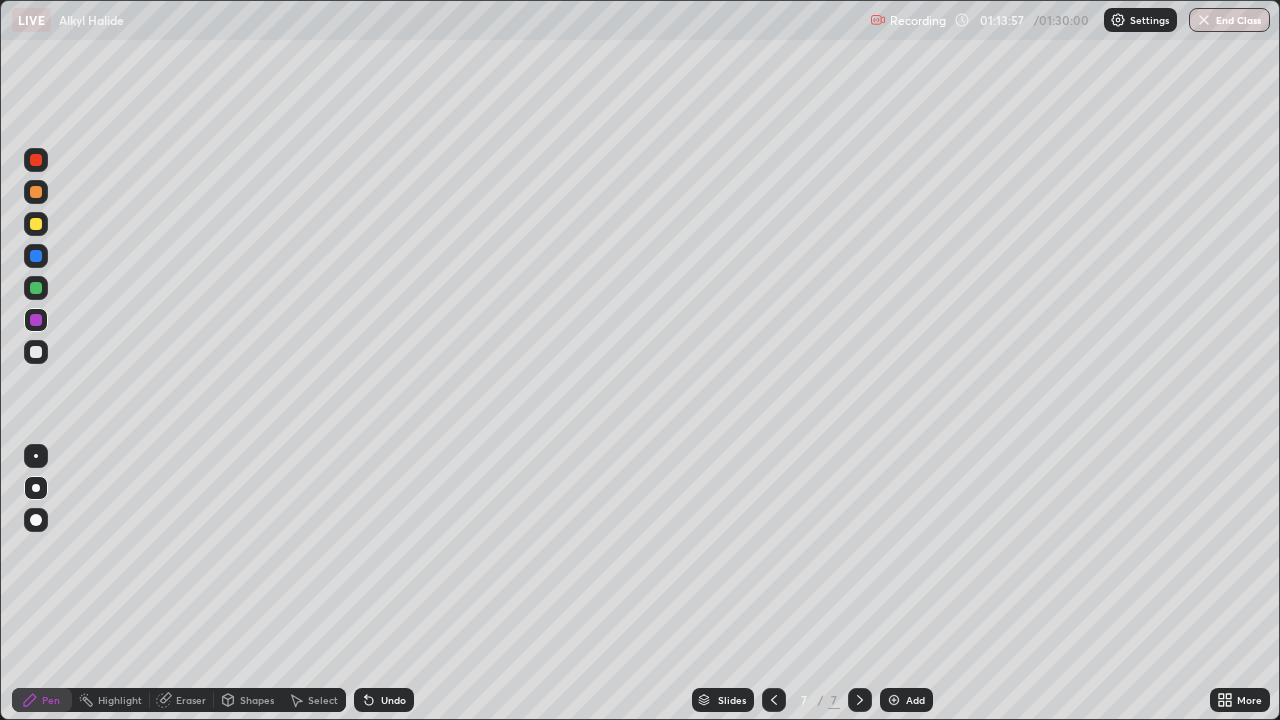 click at bounding box center [774, 700] 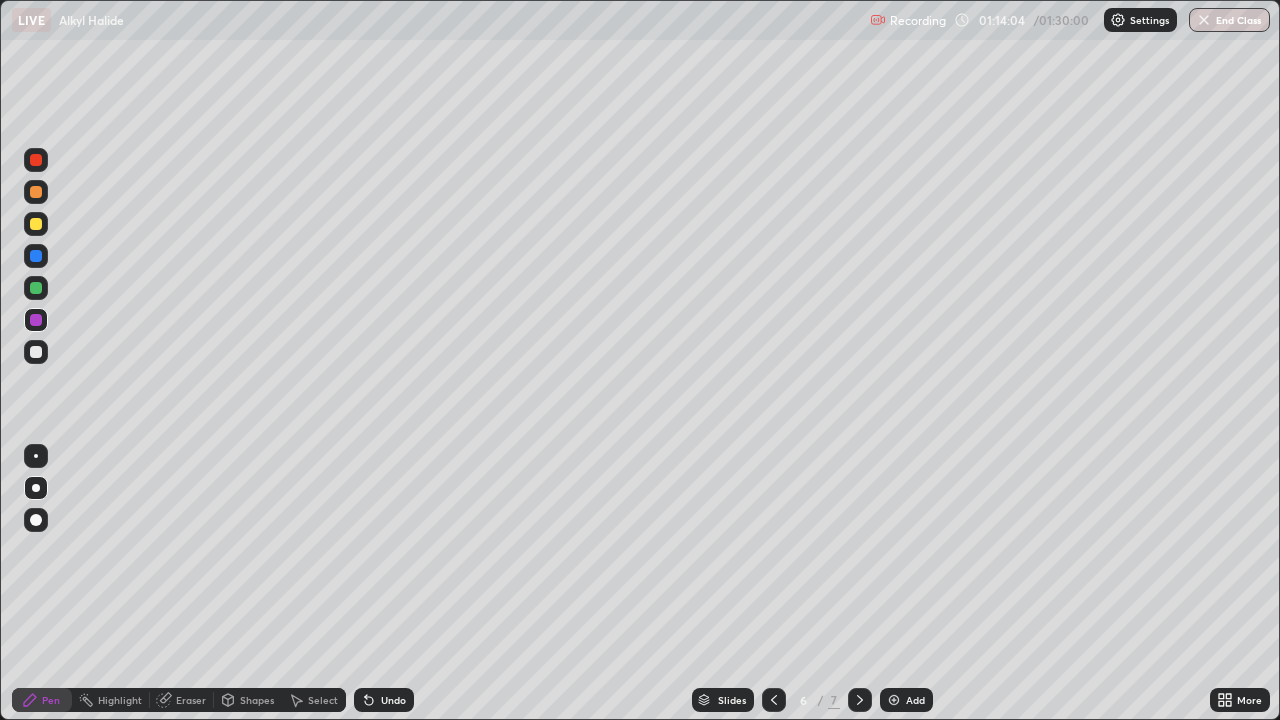 click 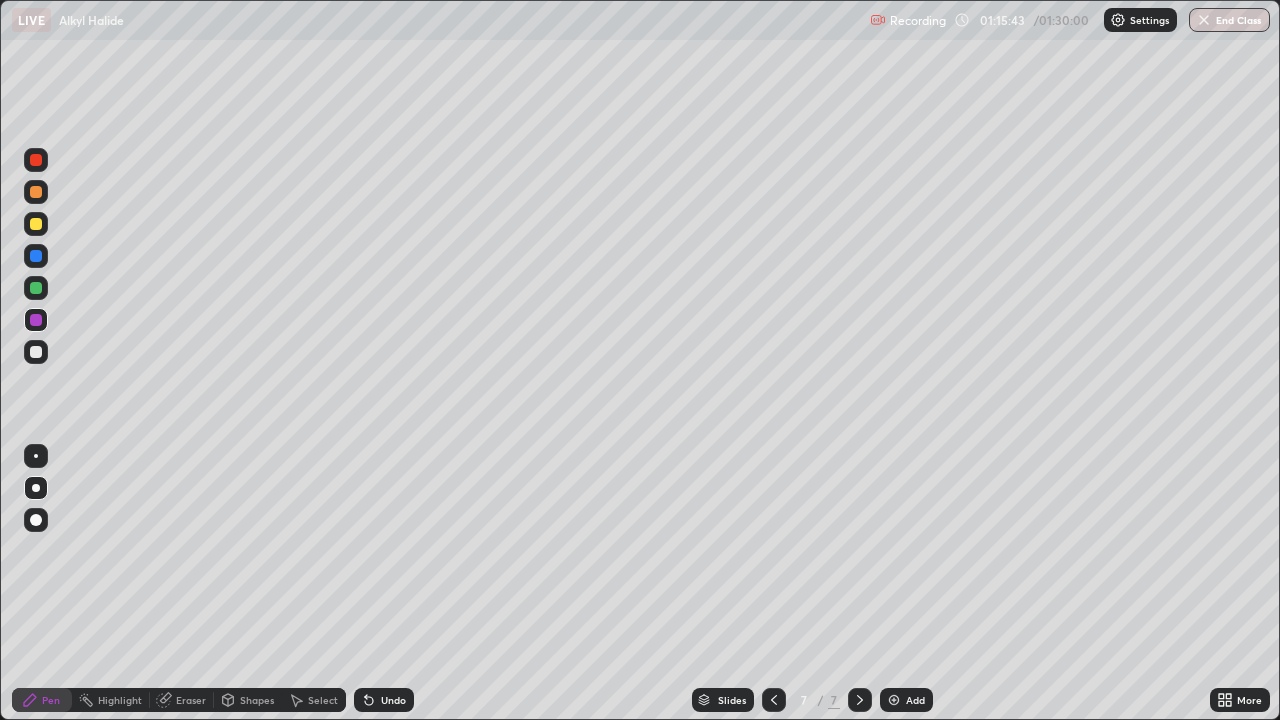 click 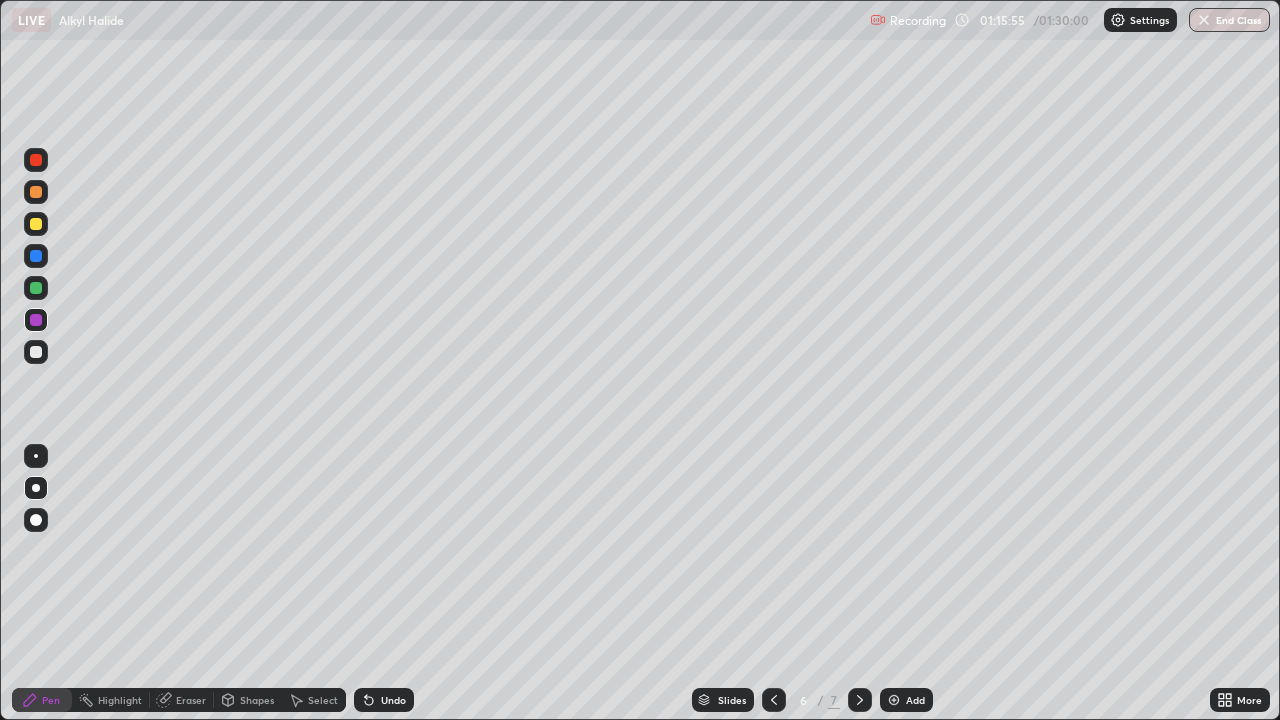 click at bounding box center (36, 352) 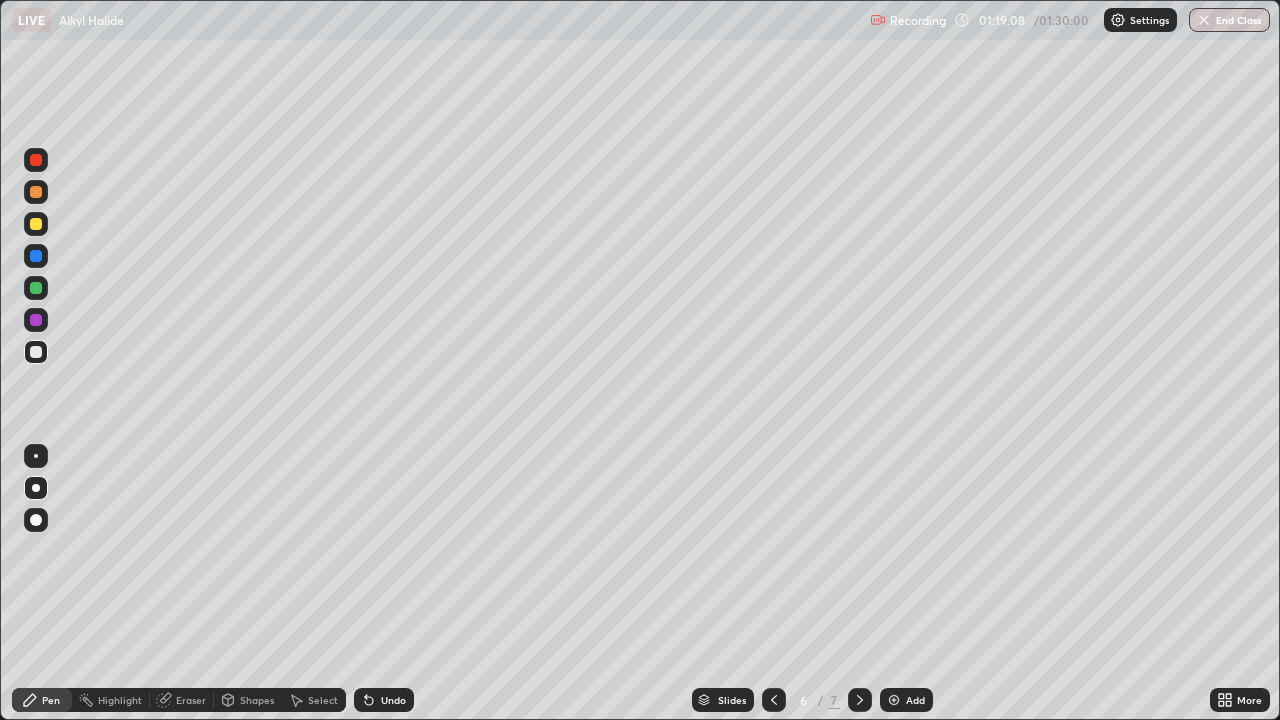 click at bounding box center [36, 320] 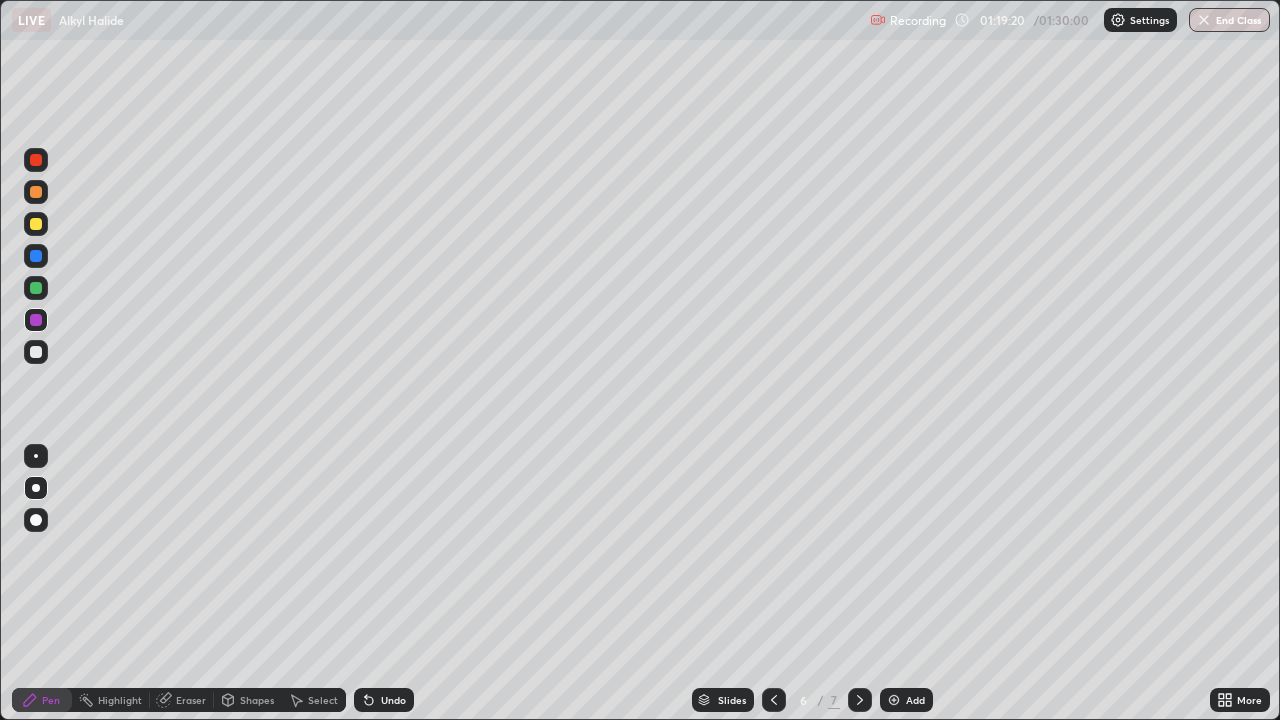 click on "Undo" at bounding box center [393, 700] 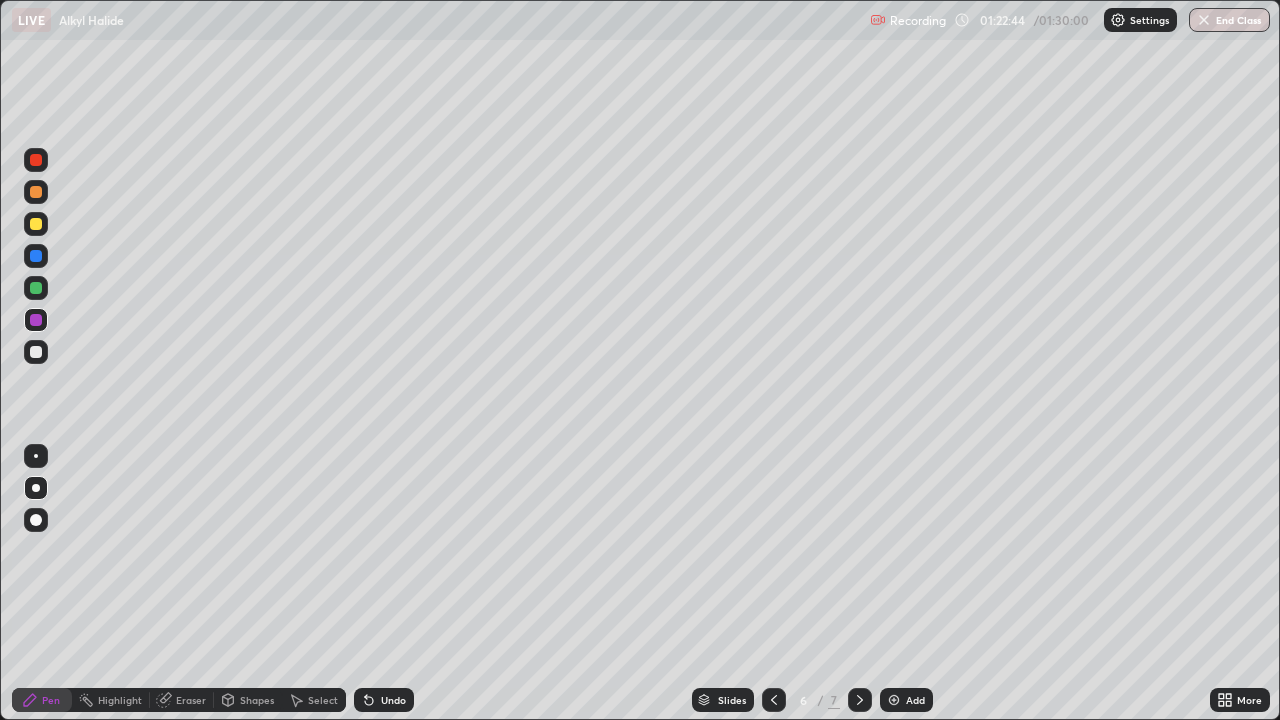 click 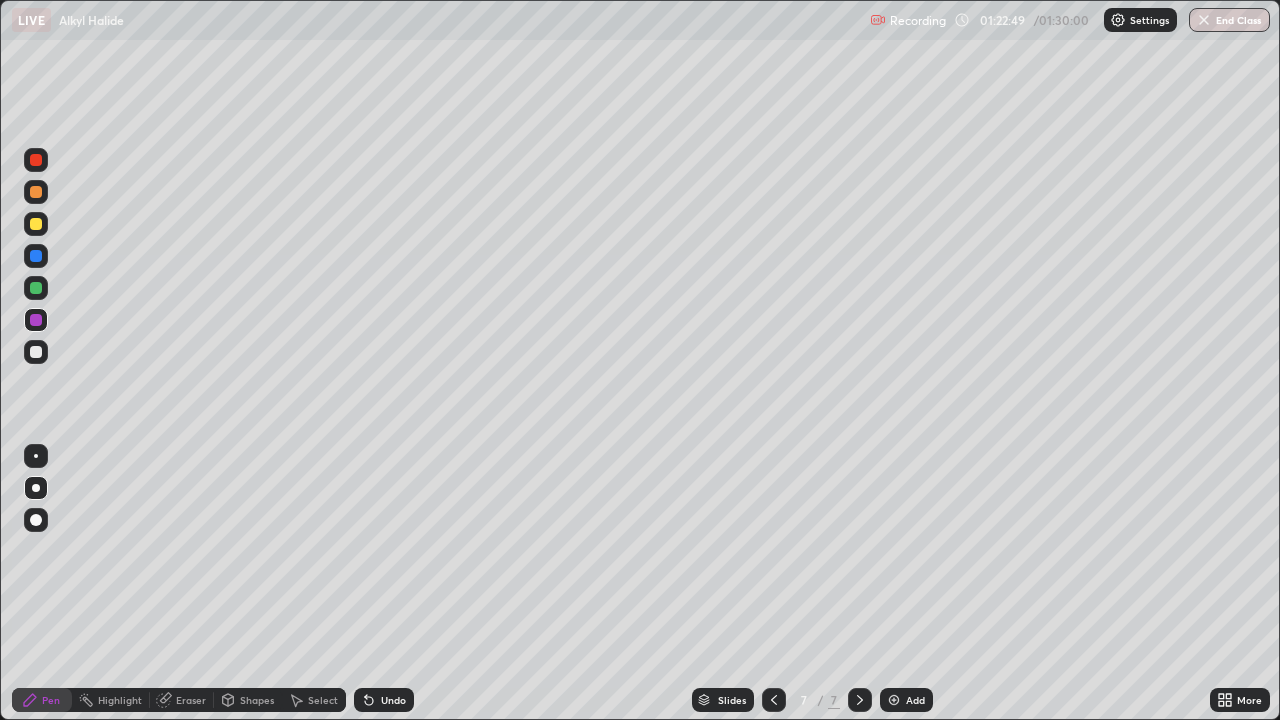 click 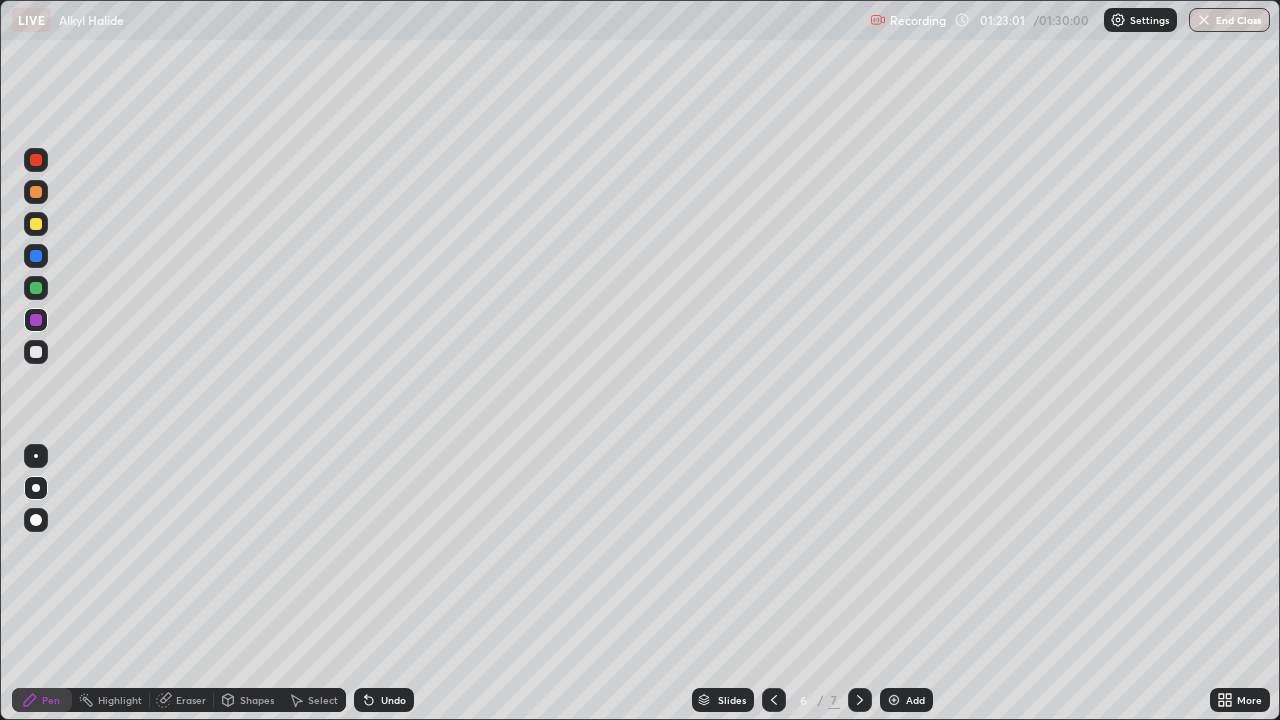 click 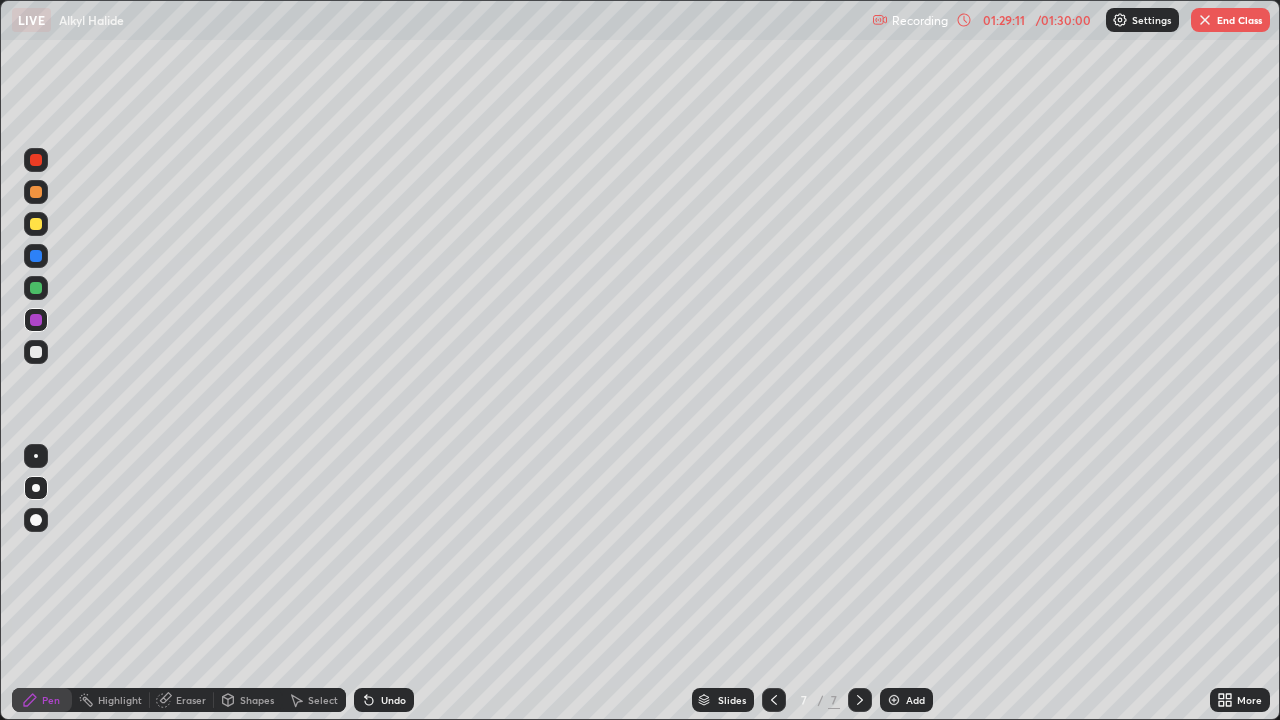 click on "End Class" at bounding box center (1230, 20) 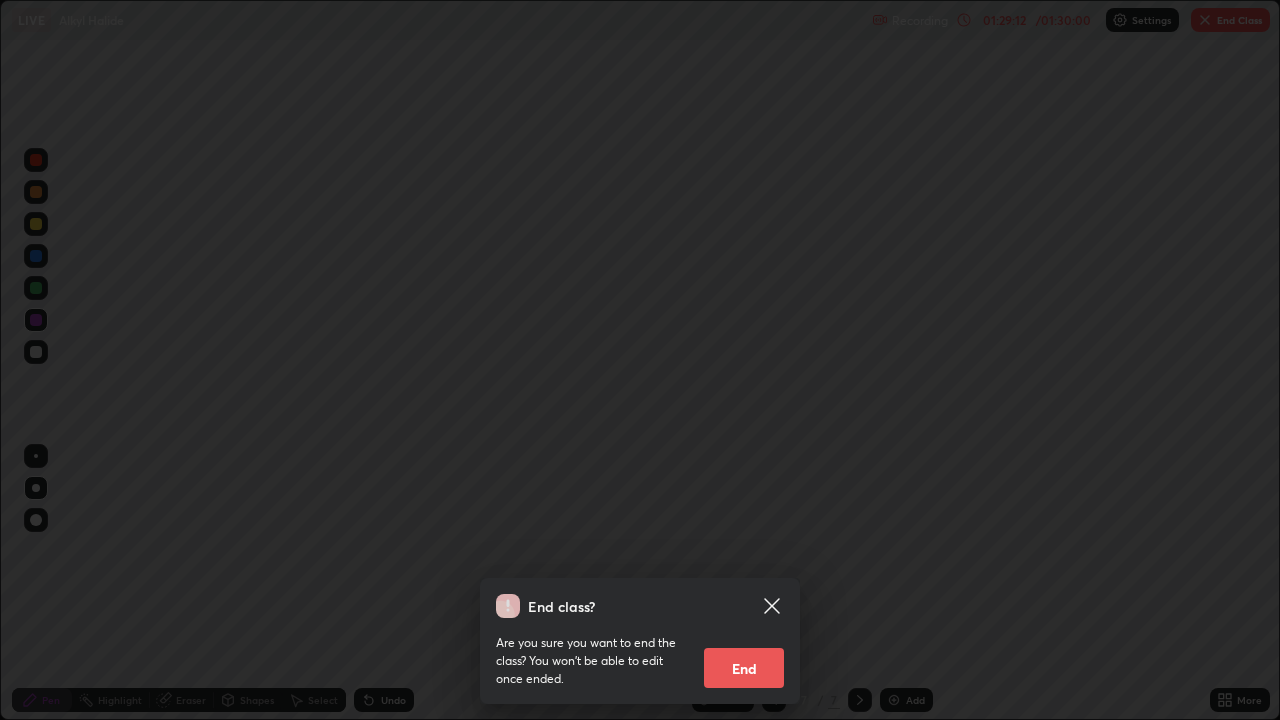 click on "End" at bounding box center (744, 668) 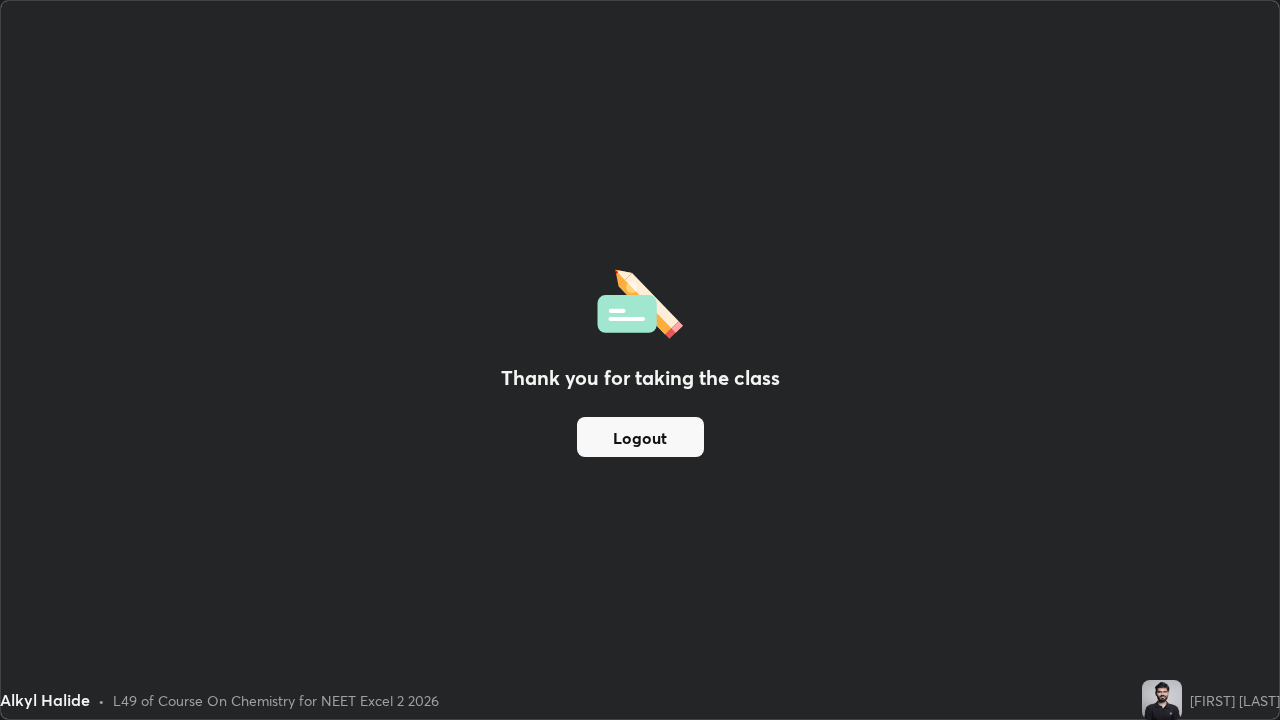 click on "Logout" at bounding box center [640, 437] 